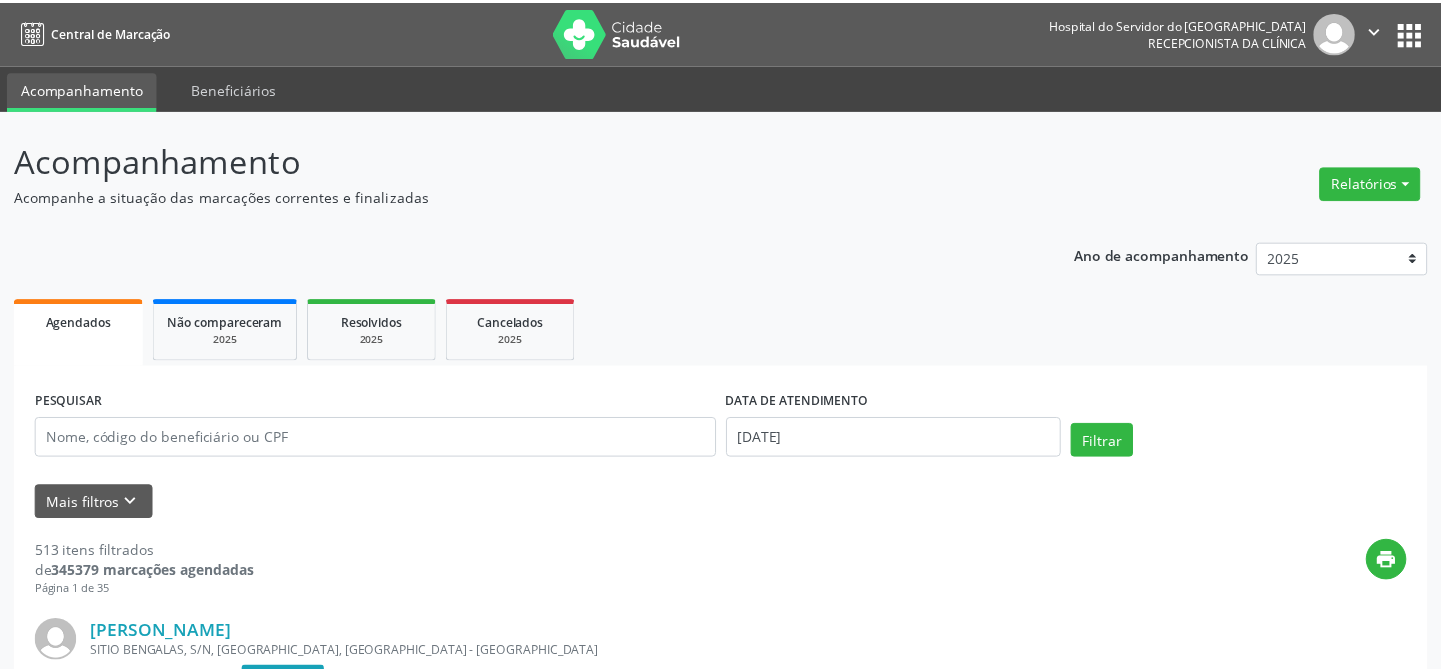 scroll, scrollTop: 0, scrollLeft: 0, axis: both 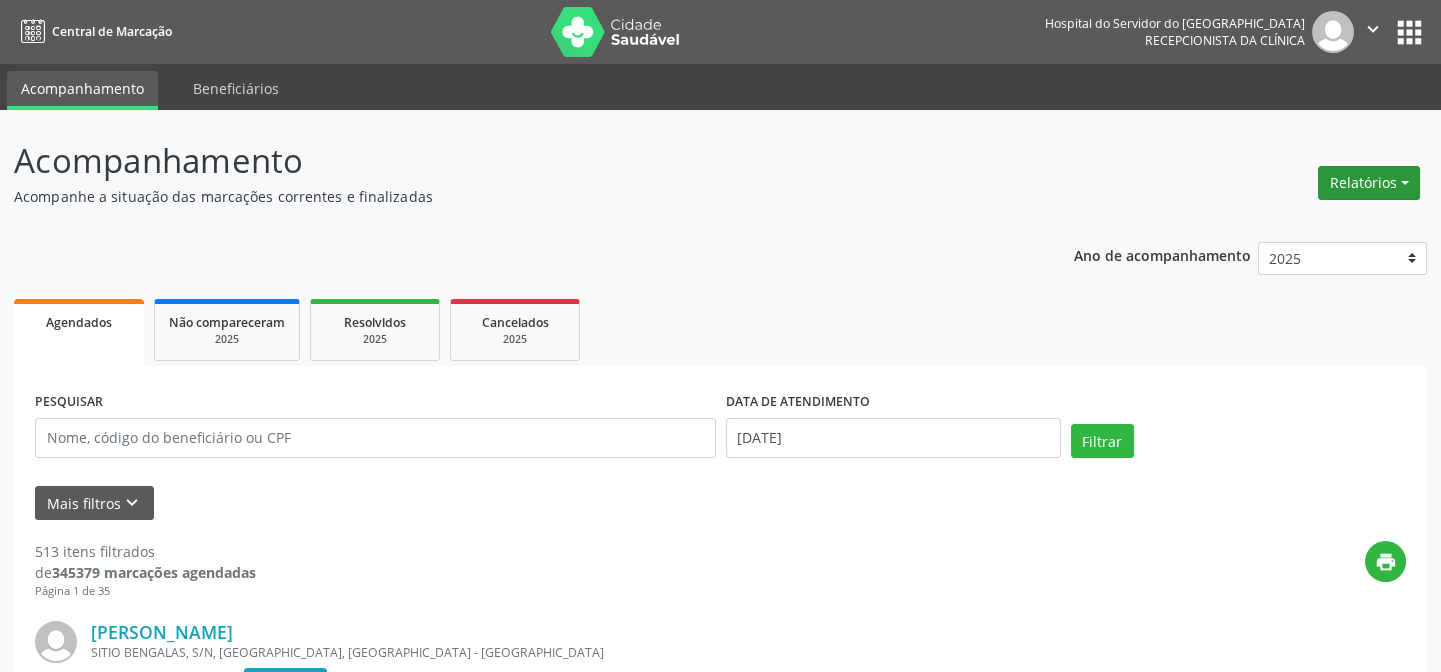click on "Relatórios" at bounding box center (1369, 183) 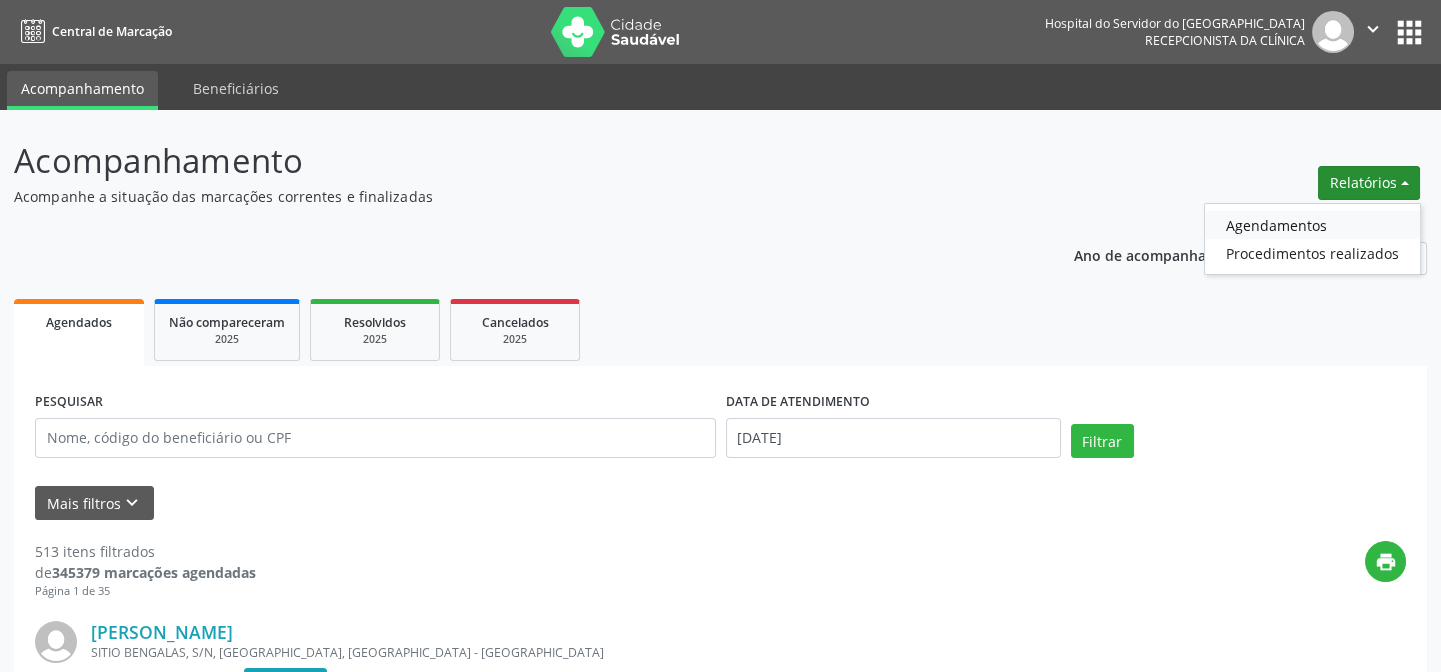 click on "Agendamentos" at bounding box center [1312, 225] 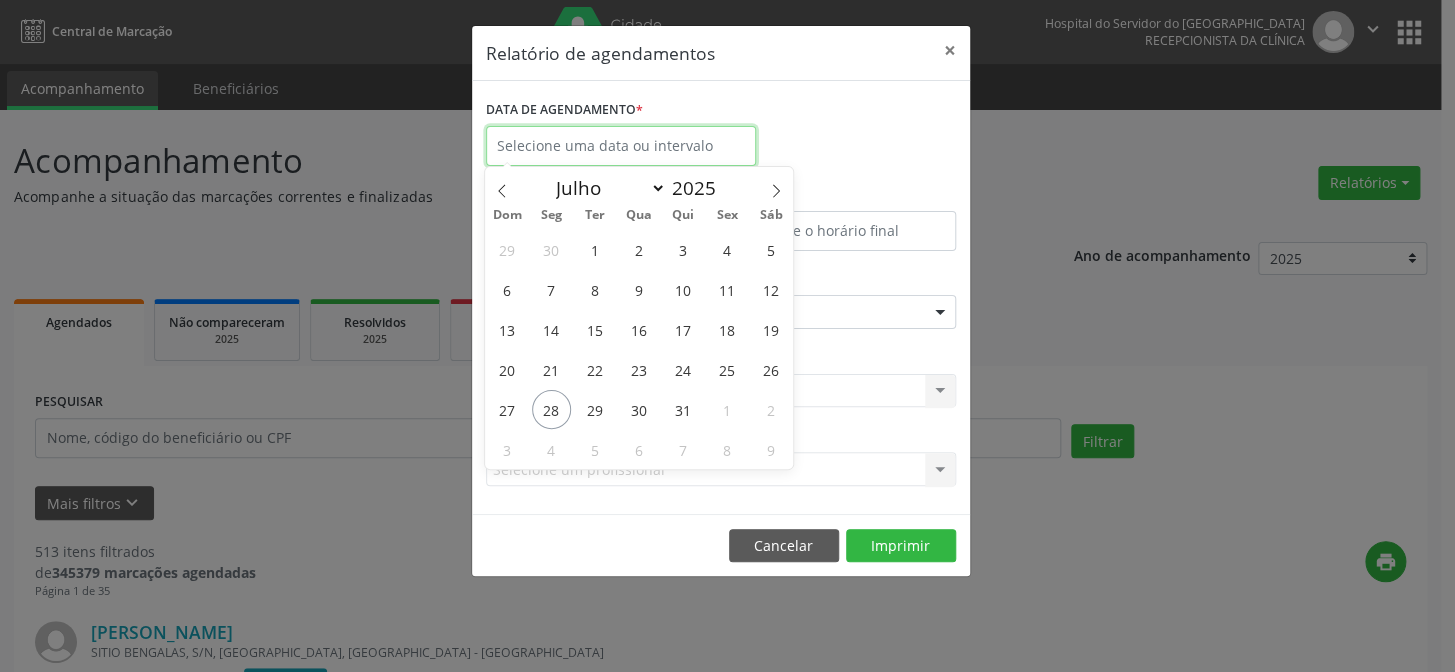 click at bounding box center [621, 146] 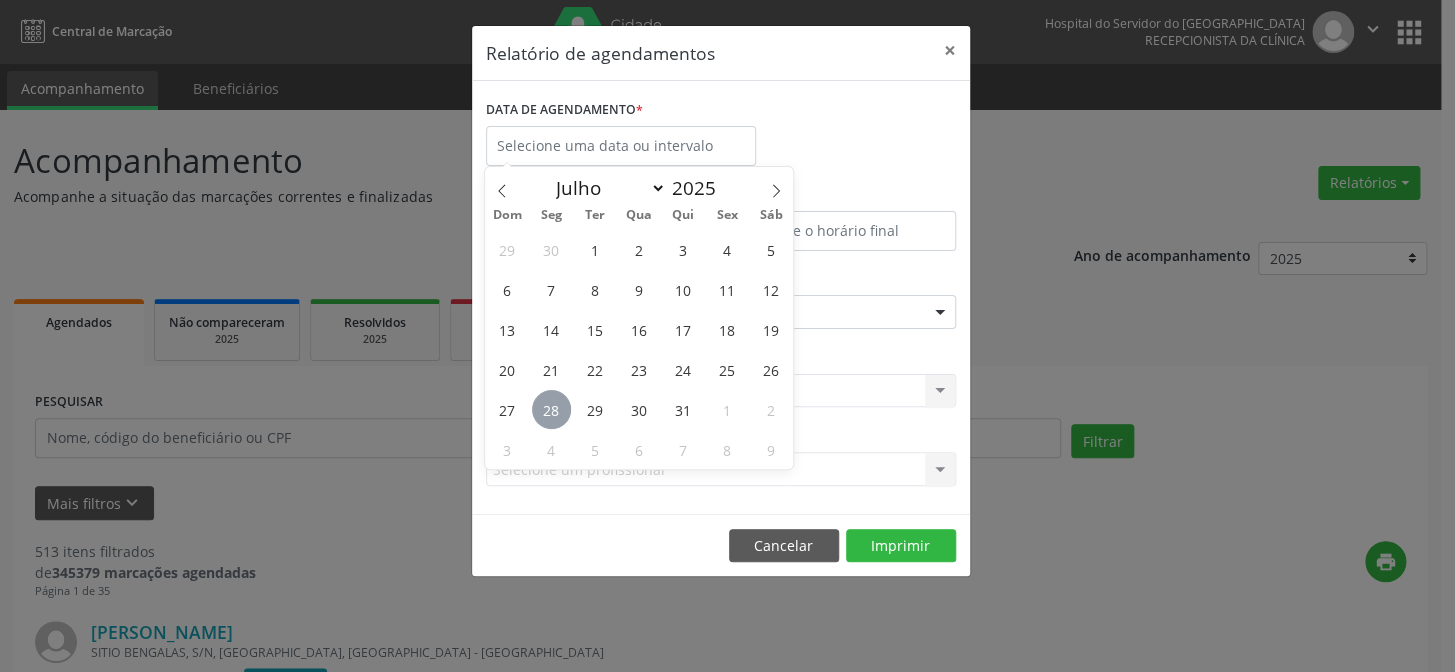 click on "28" at bounding box center [551, 409] 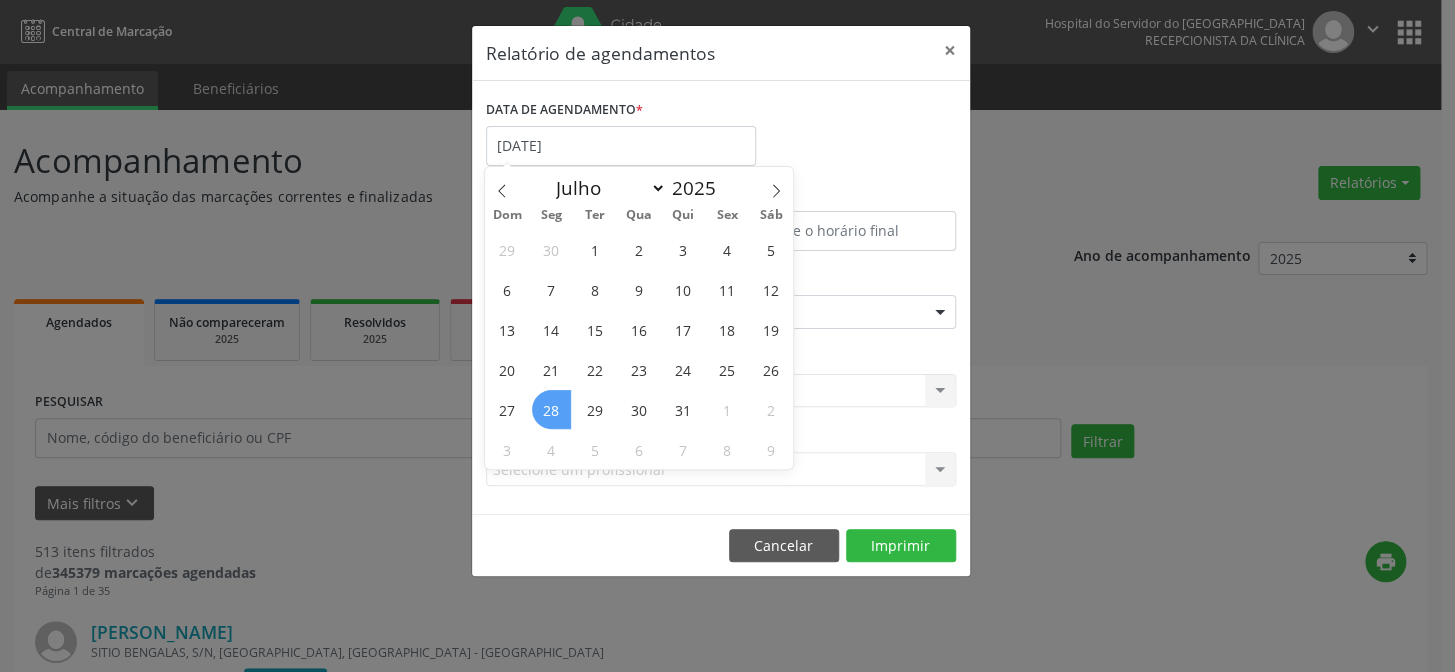 click on "28" at bounding box center [551, 409] 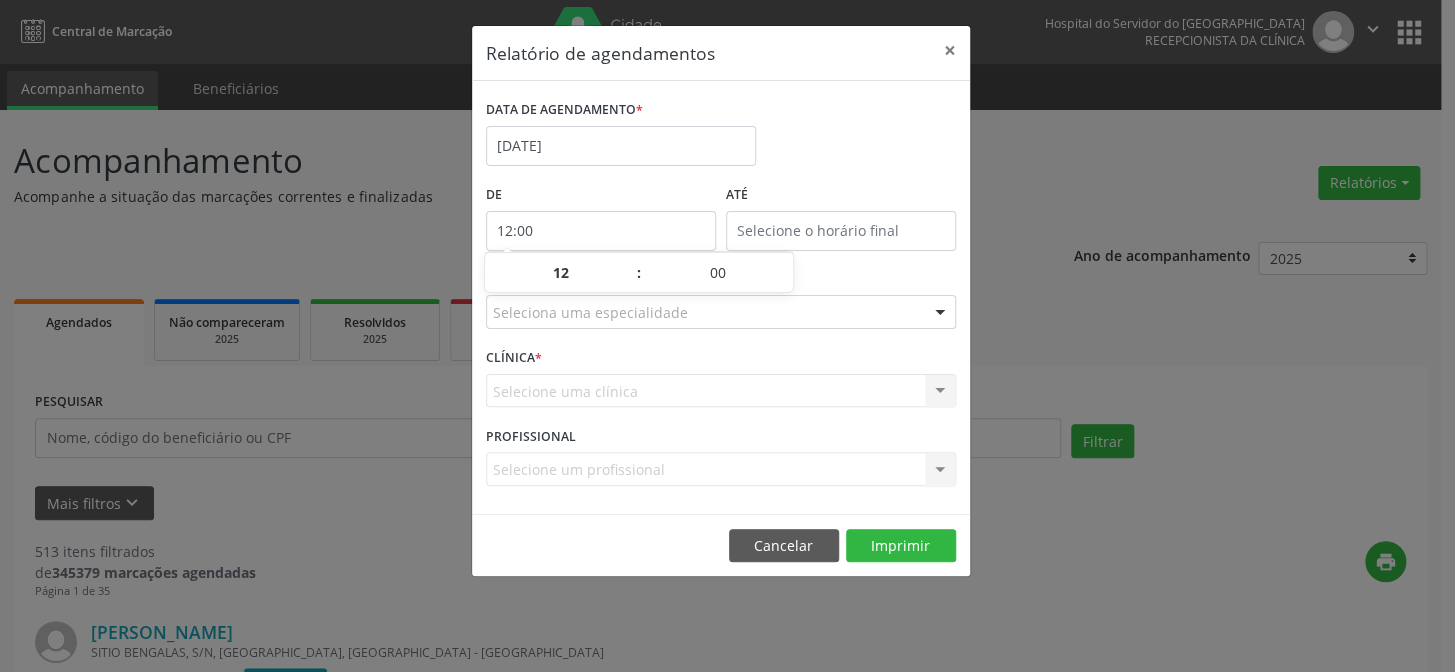 click on "12:00" at bounding box center (601, 231) 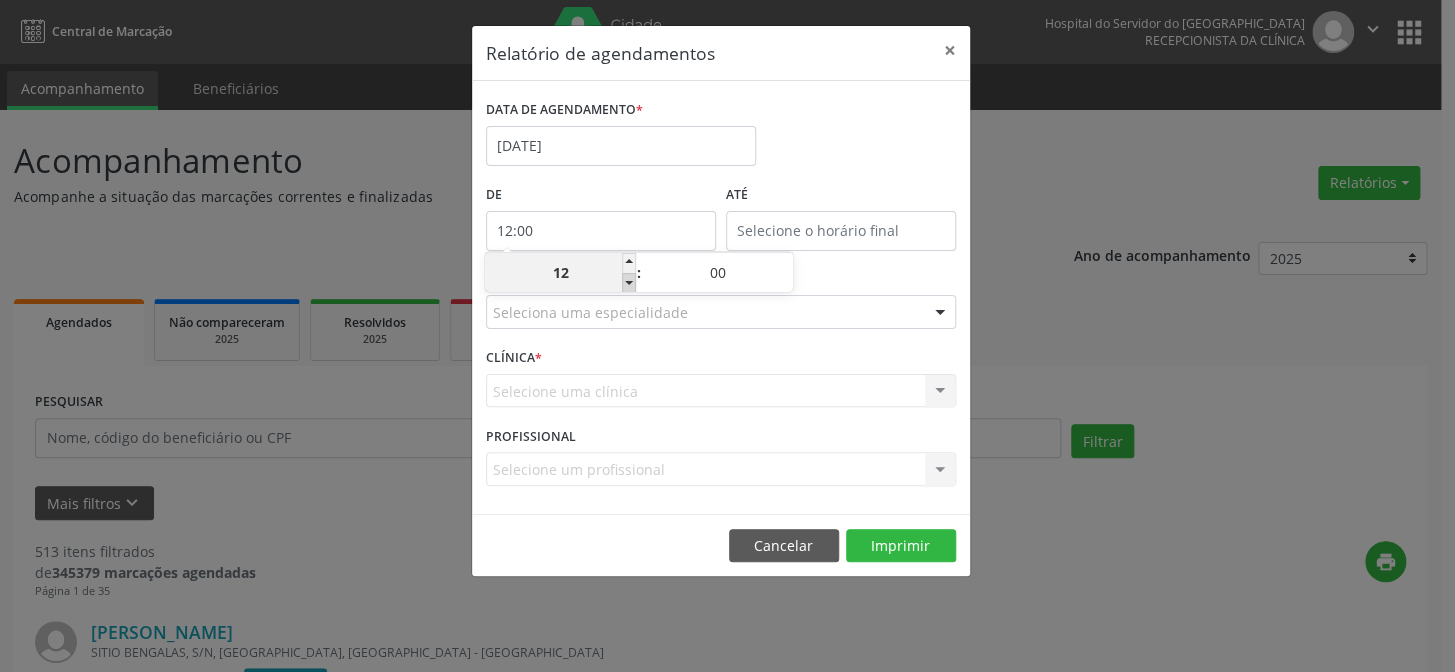 click at bounding box center [629, 283] 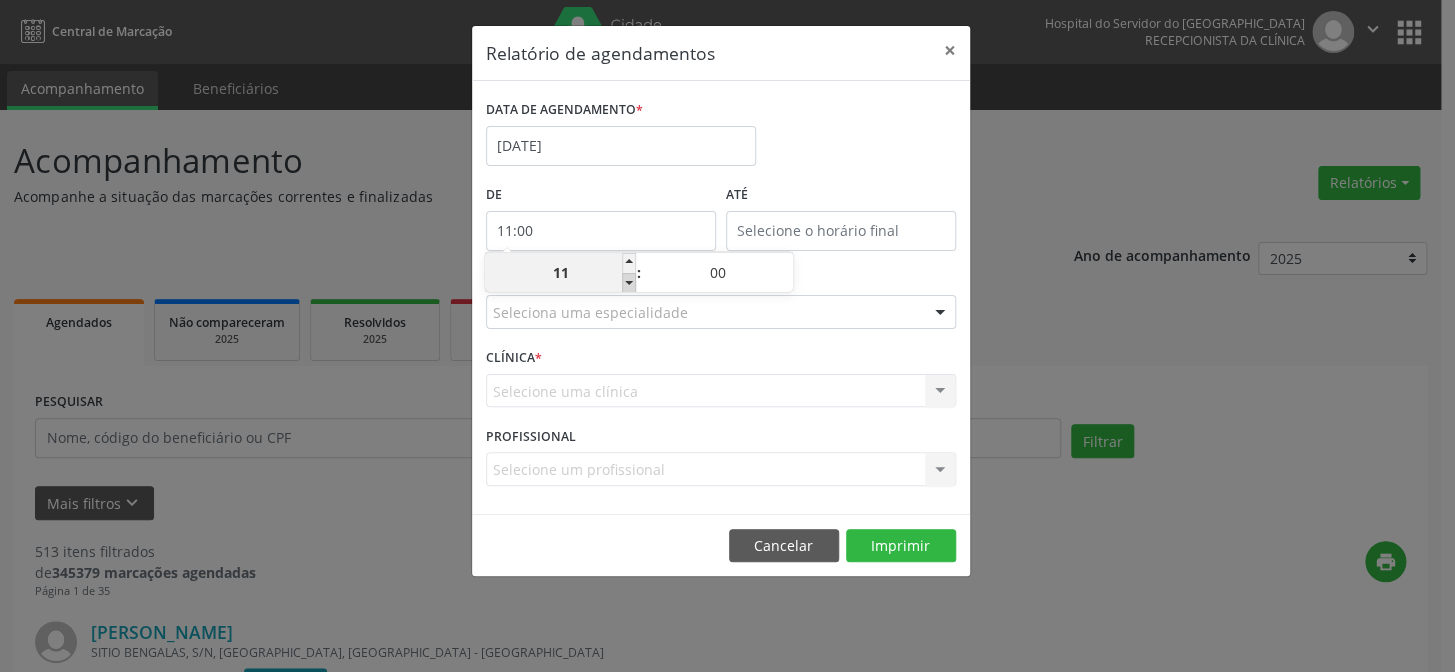 click at bounding box center (629, 283) 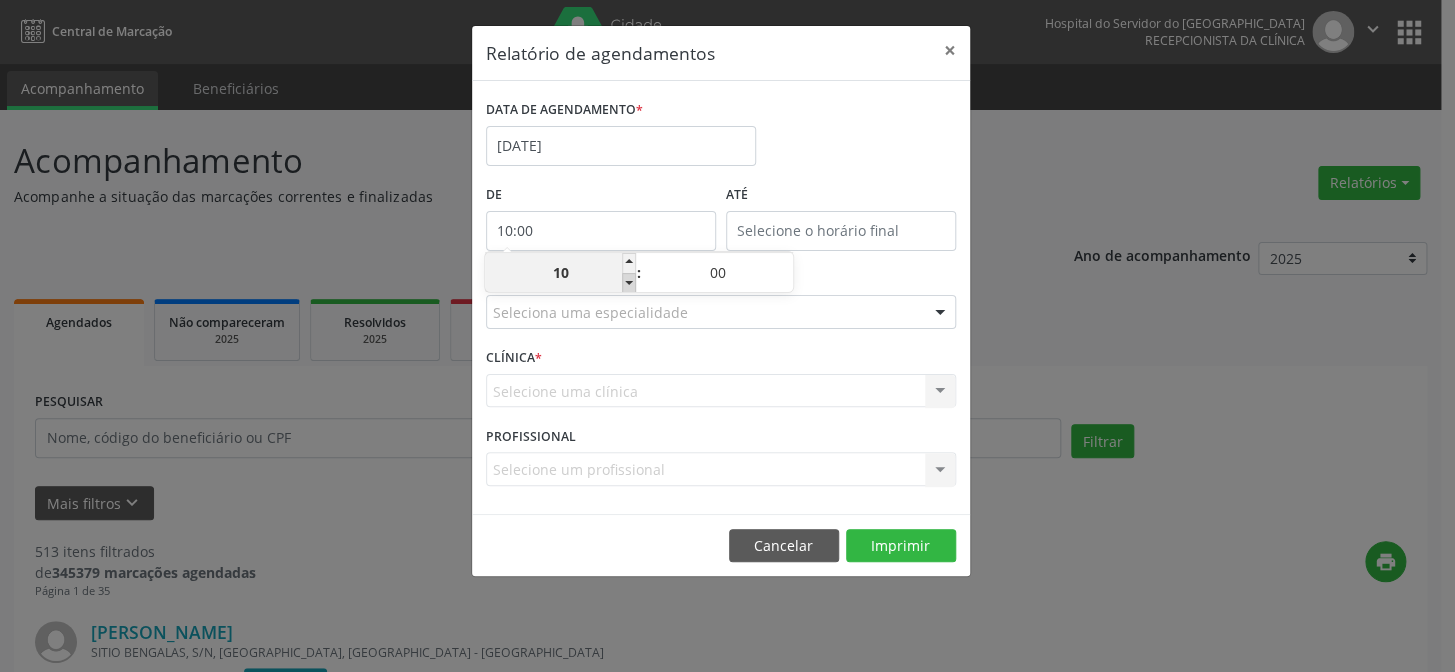 click at bounding box center (629, 283) 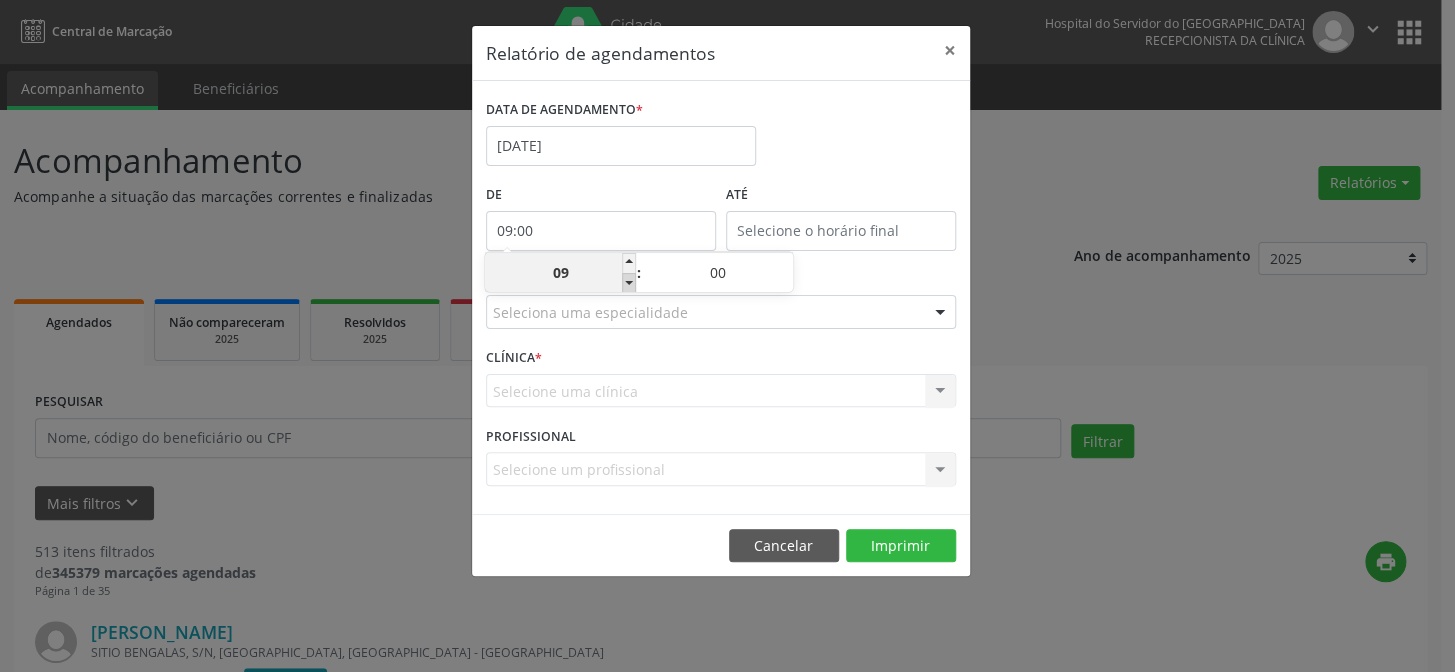 click at bounding box center [629, 283] 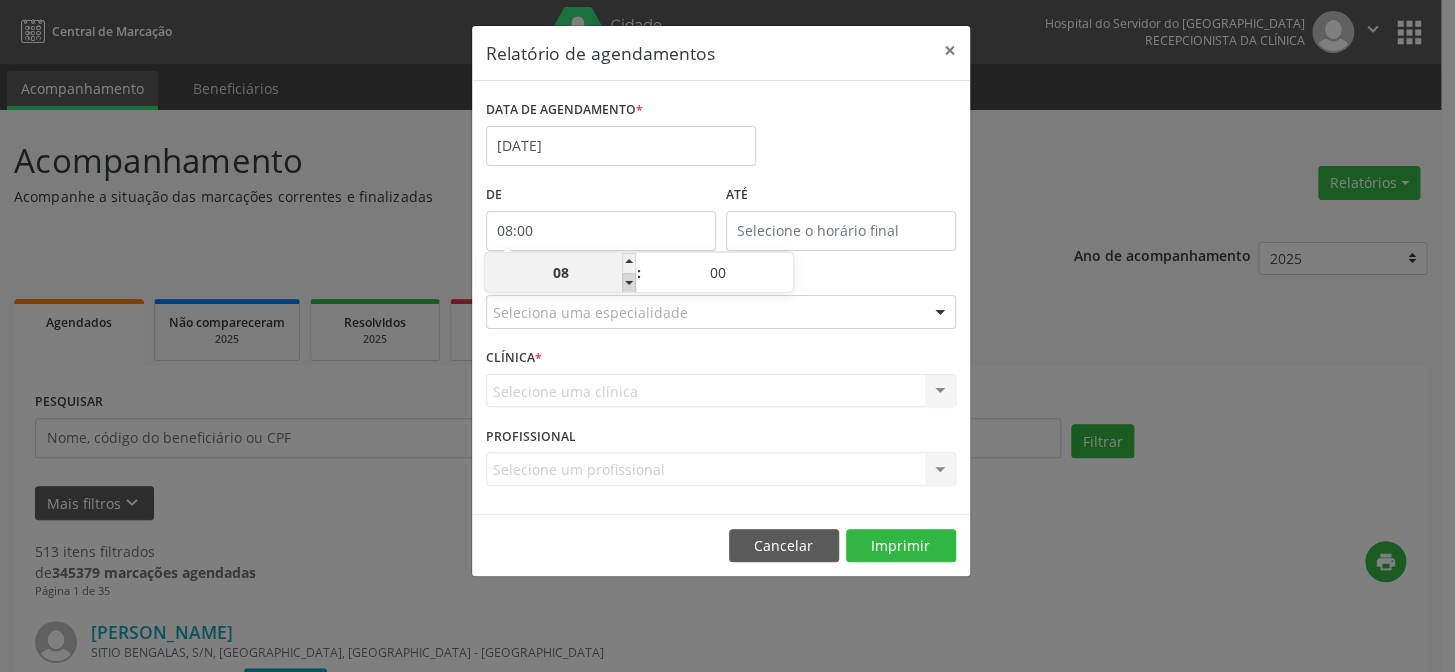click at bounding box center [629, 283] 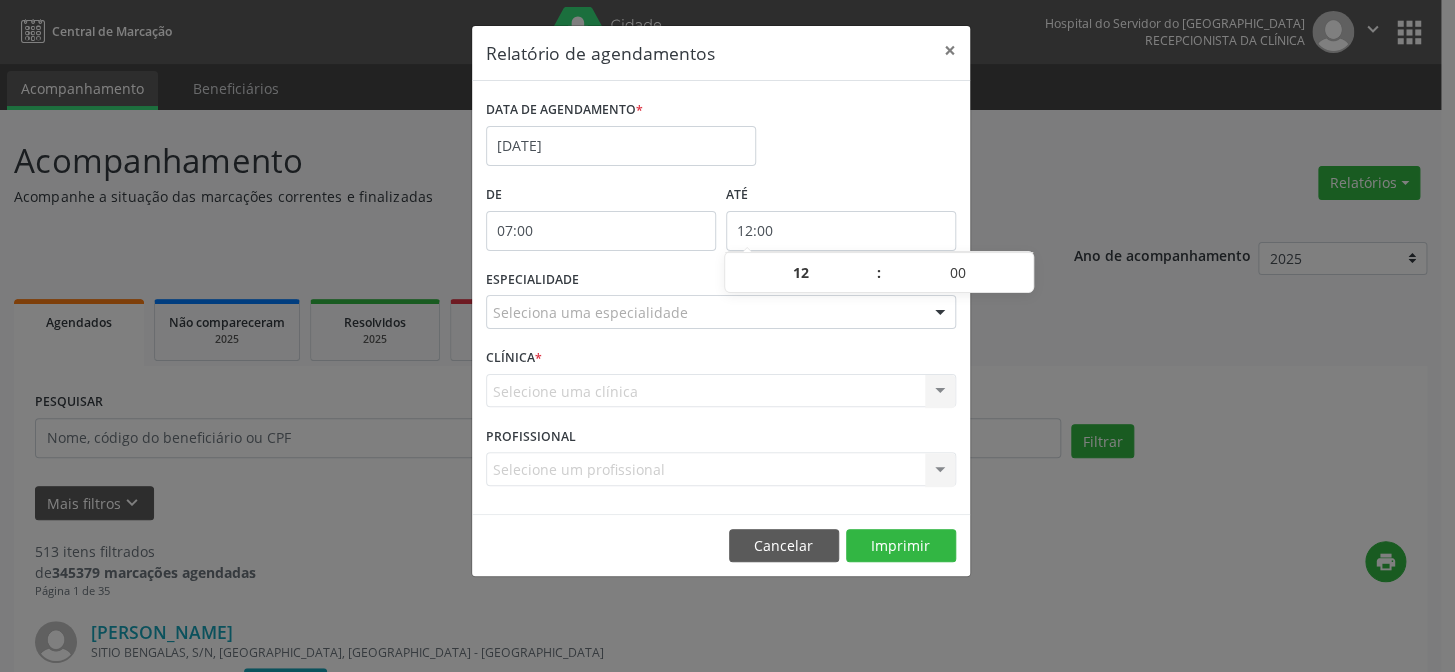 click on "12:00" at bounding box center [841, 231] 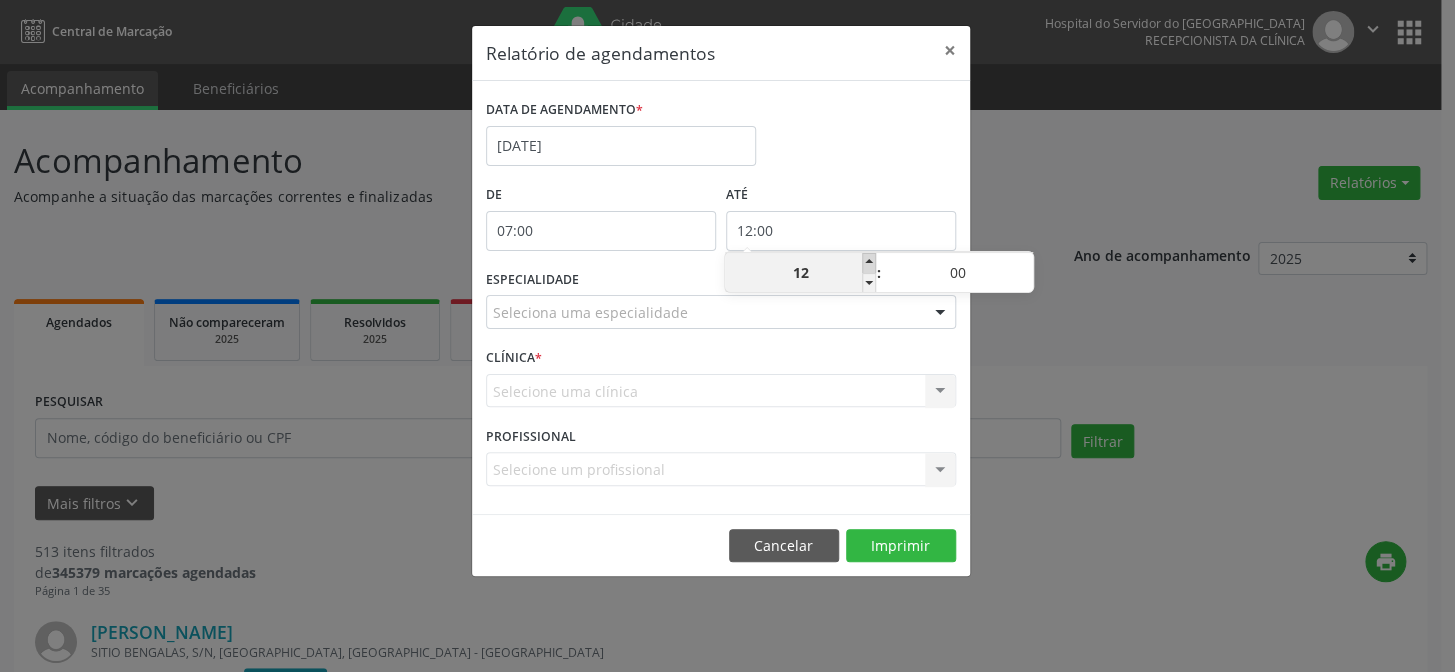 click at bounding box center [869, 263] 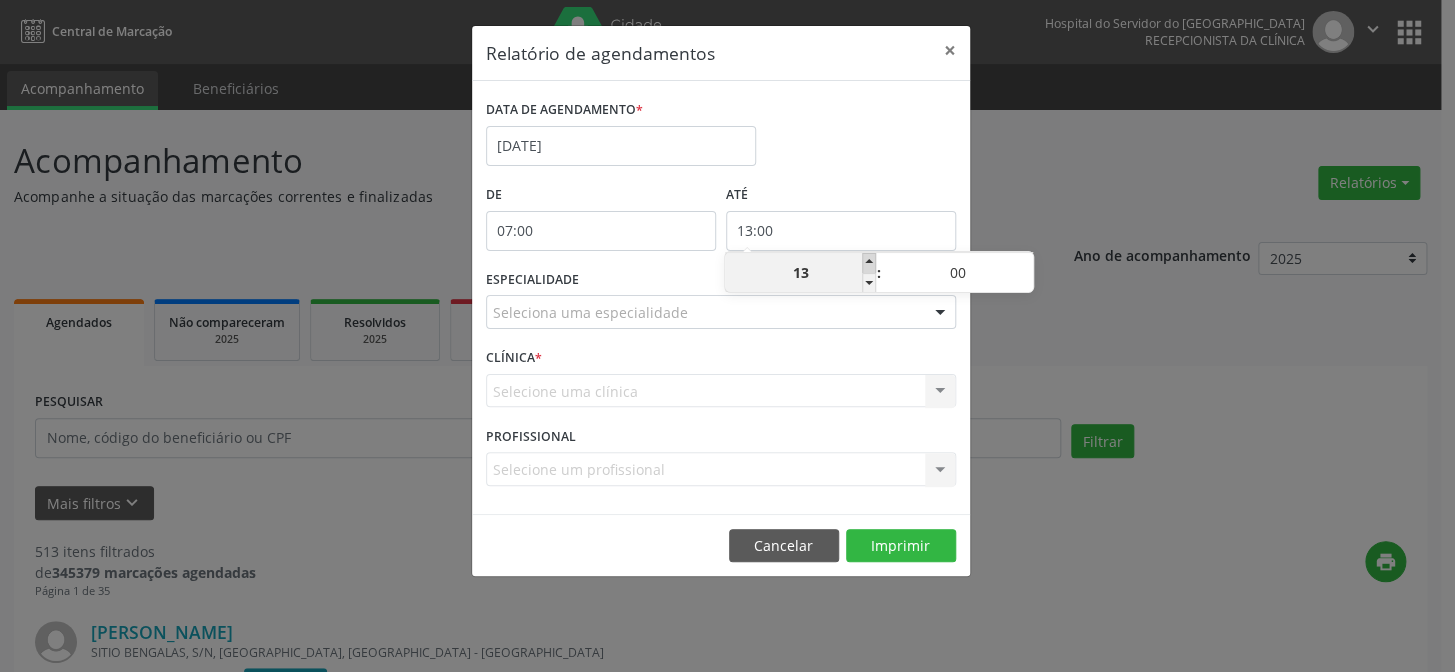 click at bounding box center [869, 263] 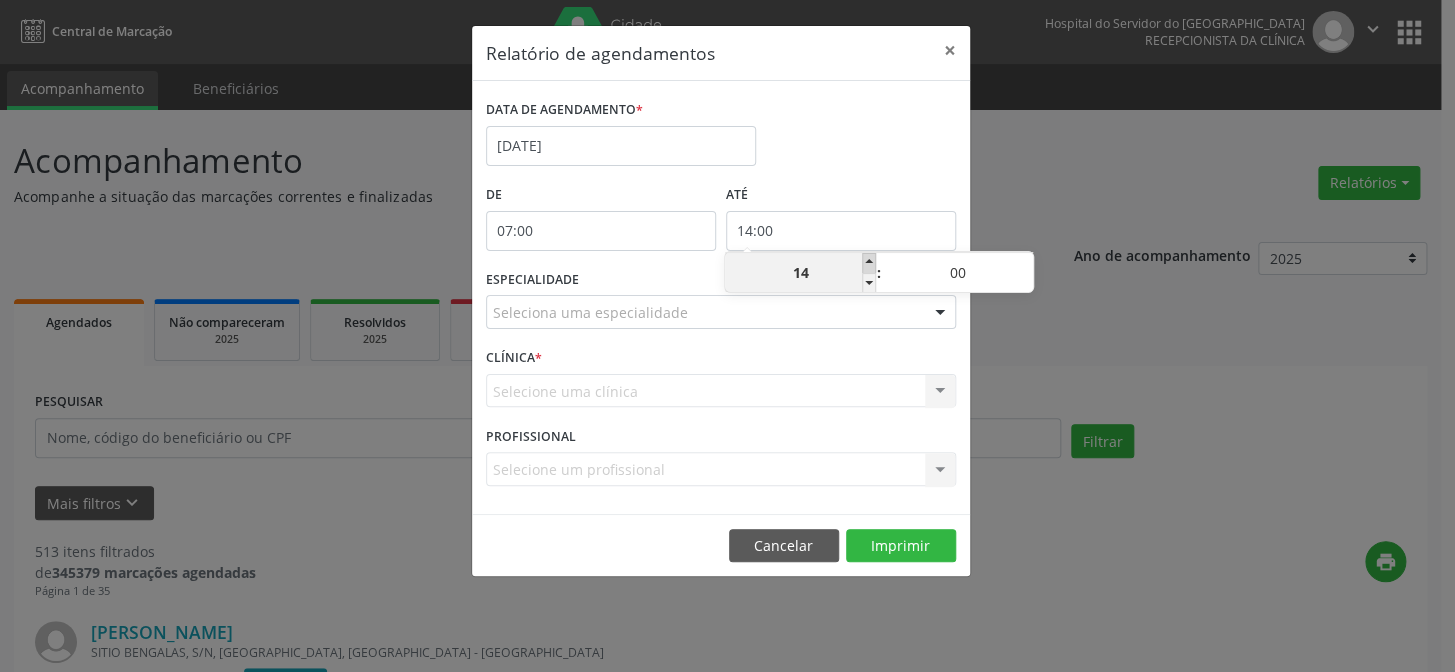 click at bounding box center [869, 263] 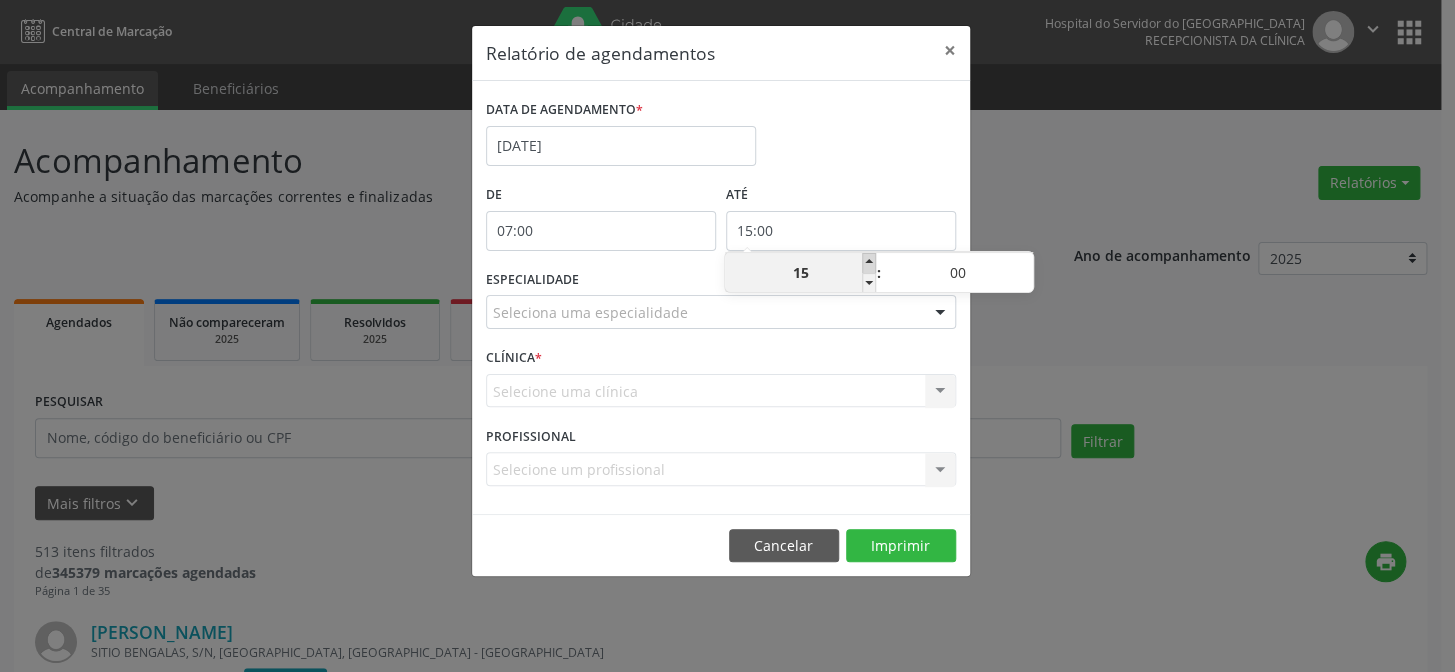 click at bounding box center [869, 263] 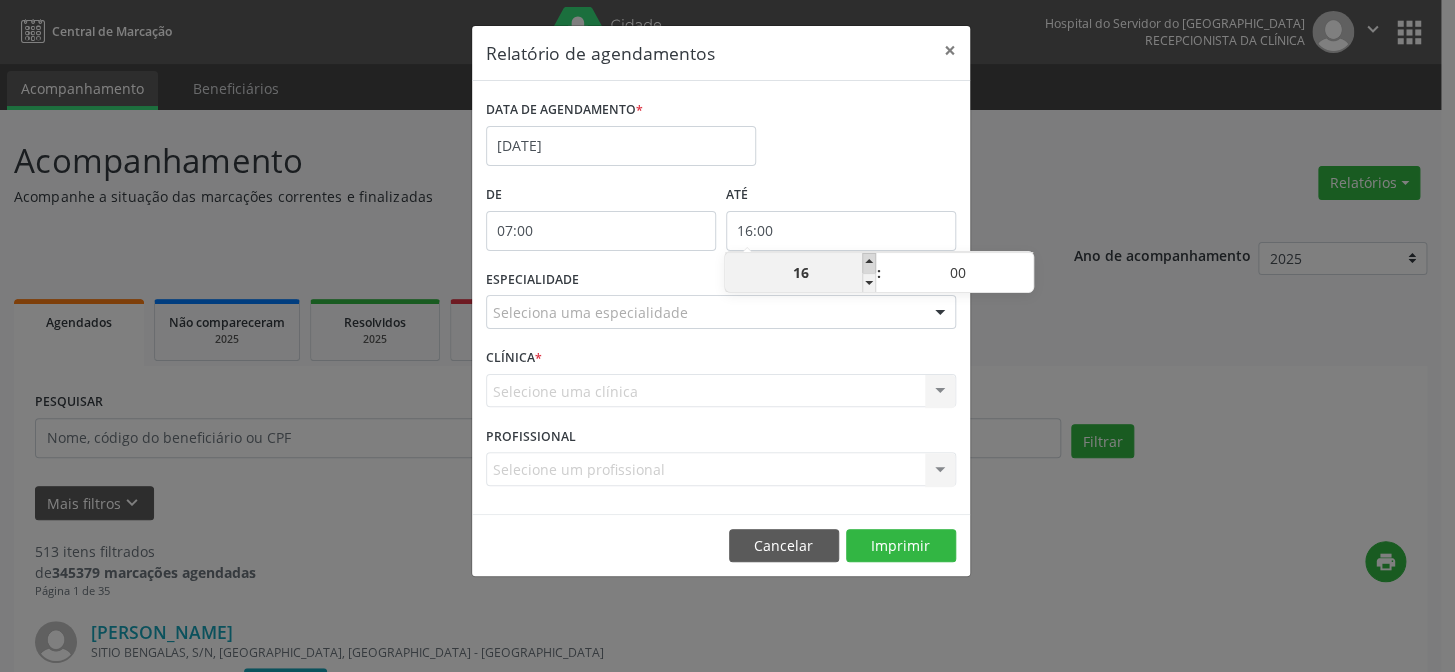 click at bounding box center [869, 263] 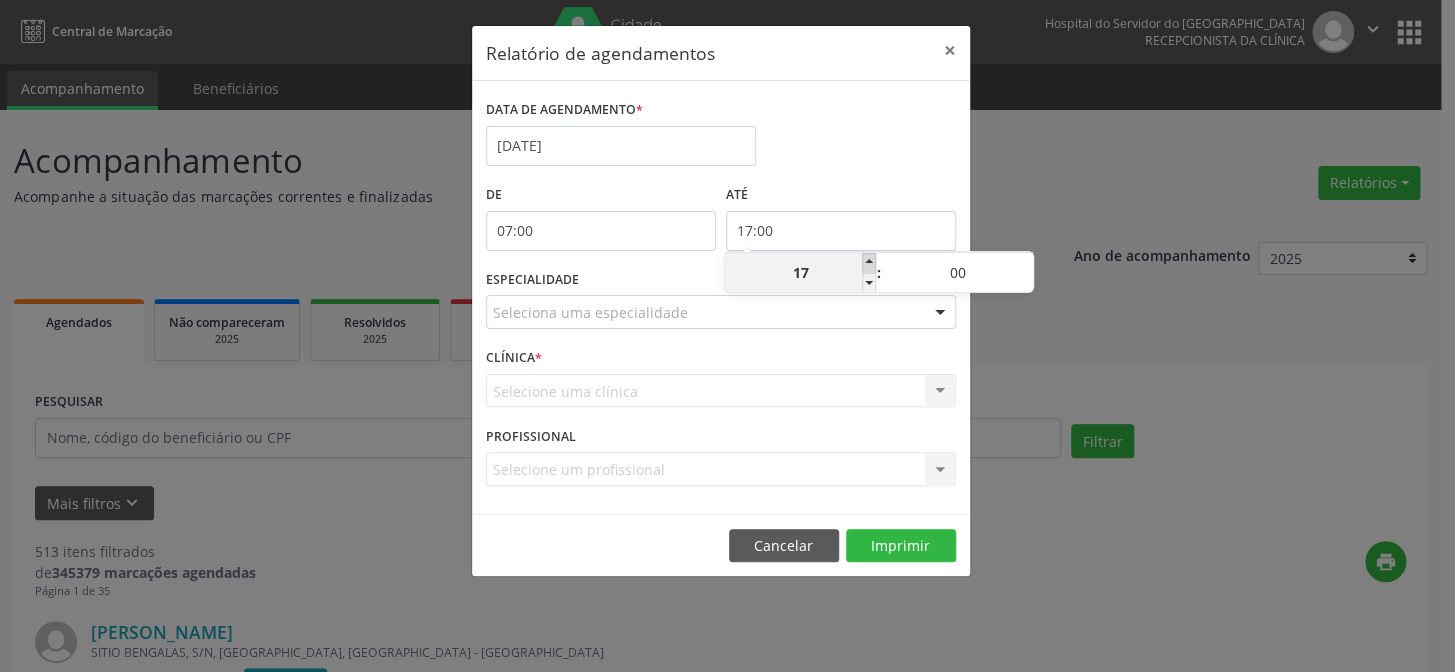 click at bounding box center (869, 263) 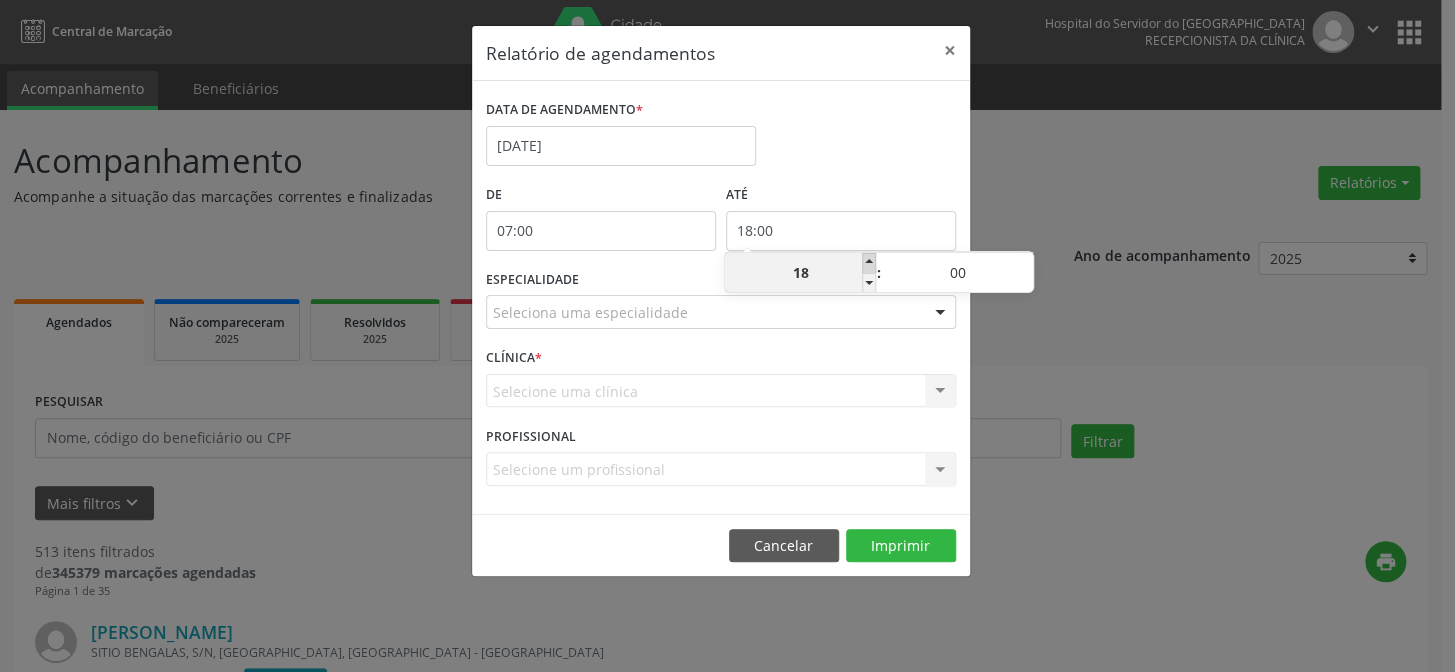 click at bounding box center [869, 263] 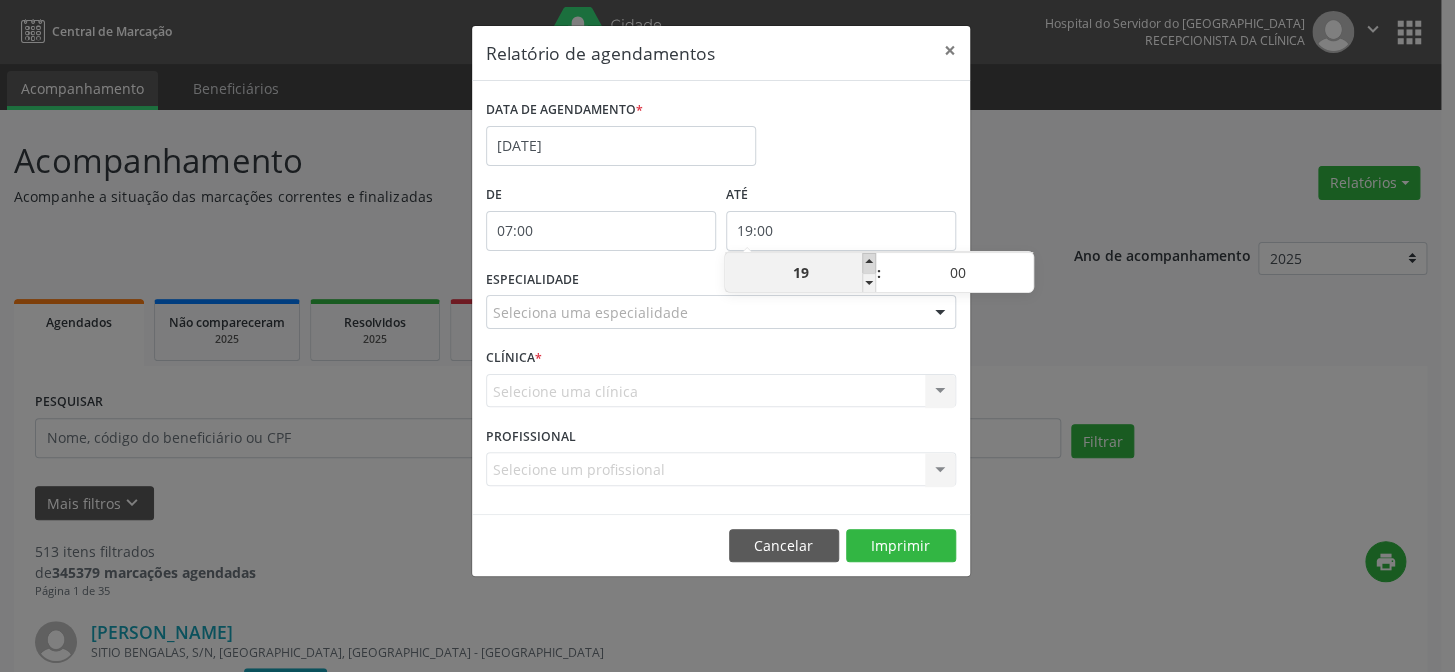 click at bounding box center [869, 263] 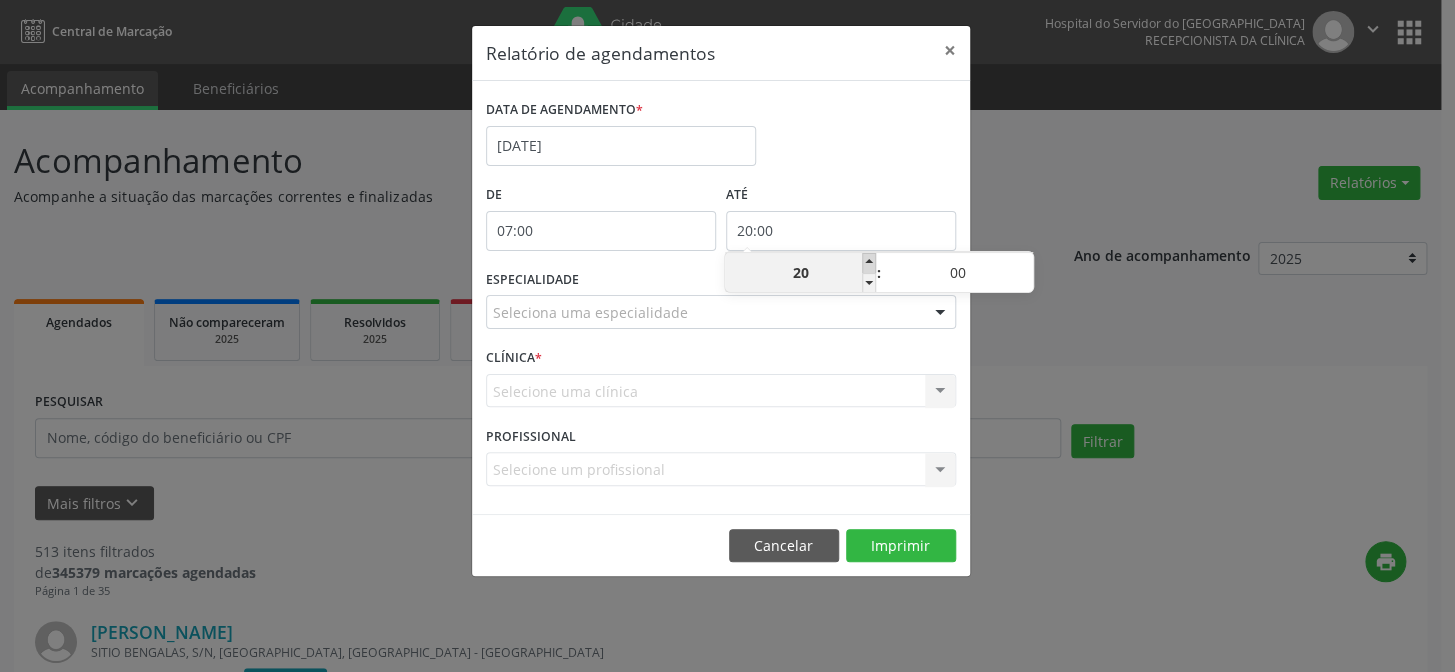 click at bounding box center (869, 263) 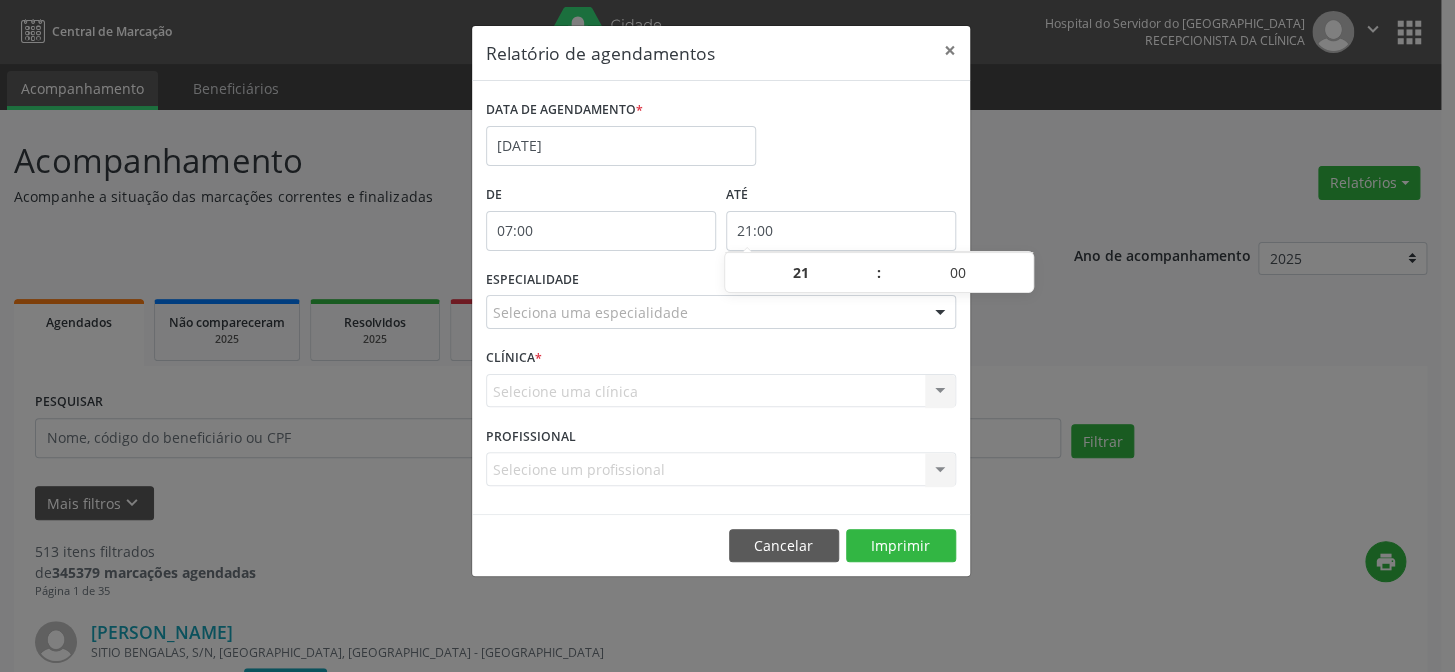 click at bounding box center [940, 313] 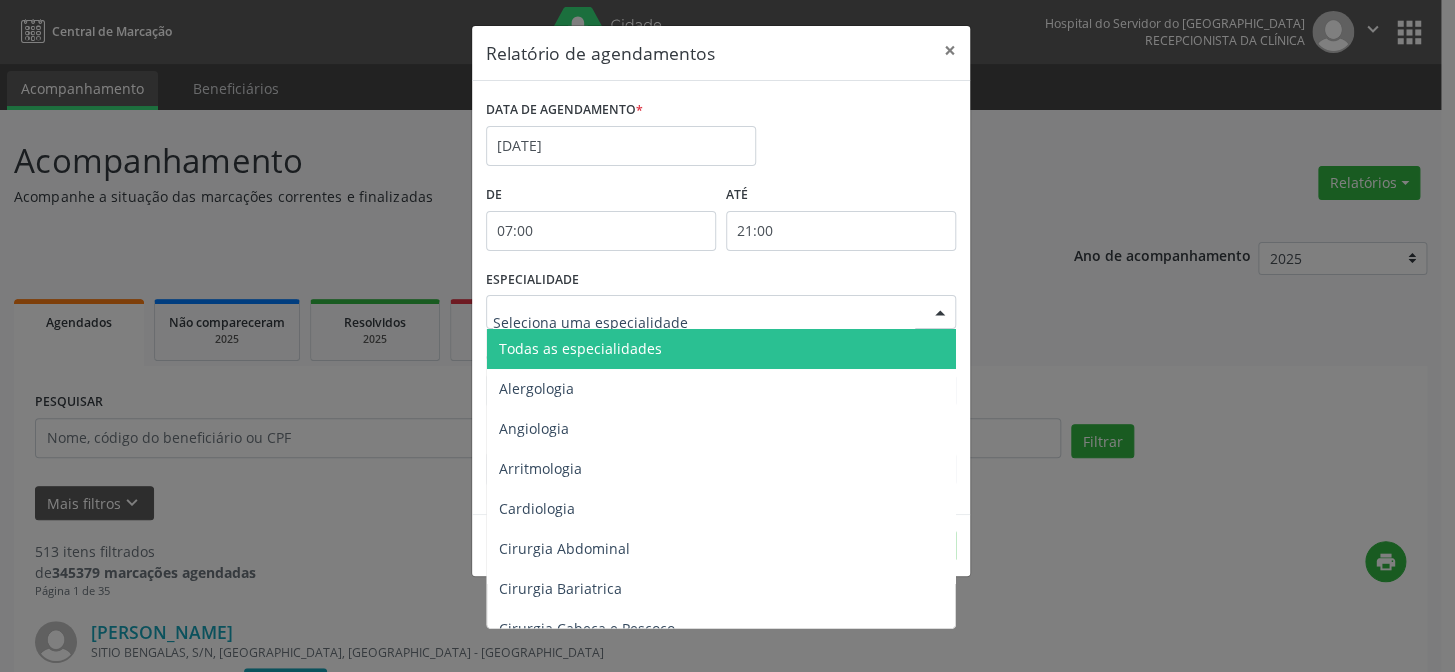 click on "Todas as especialidades" at bounding box center [722, 349] 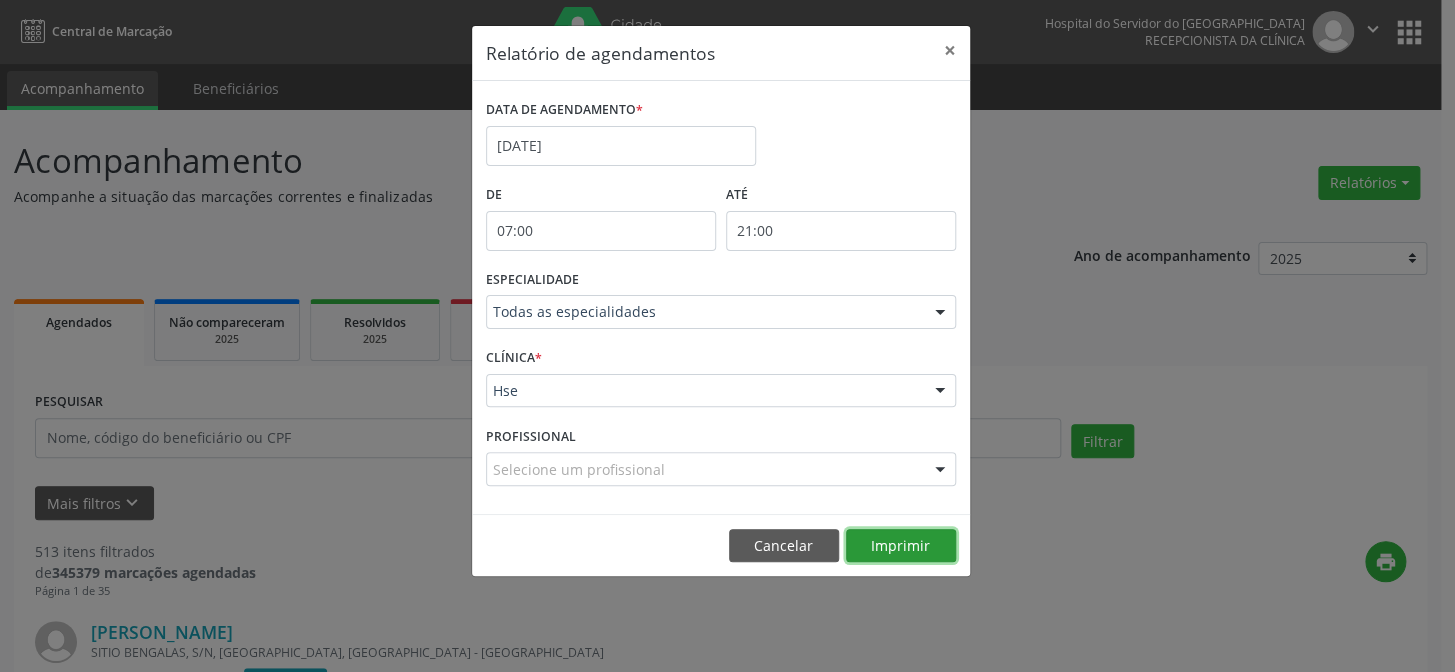 click on "Imprimir" at bounding box center [901, 546] 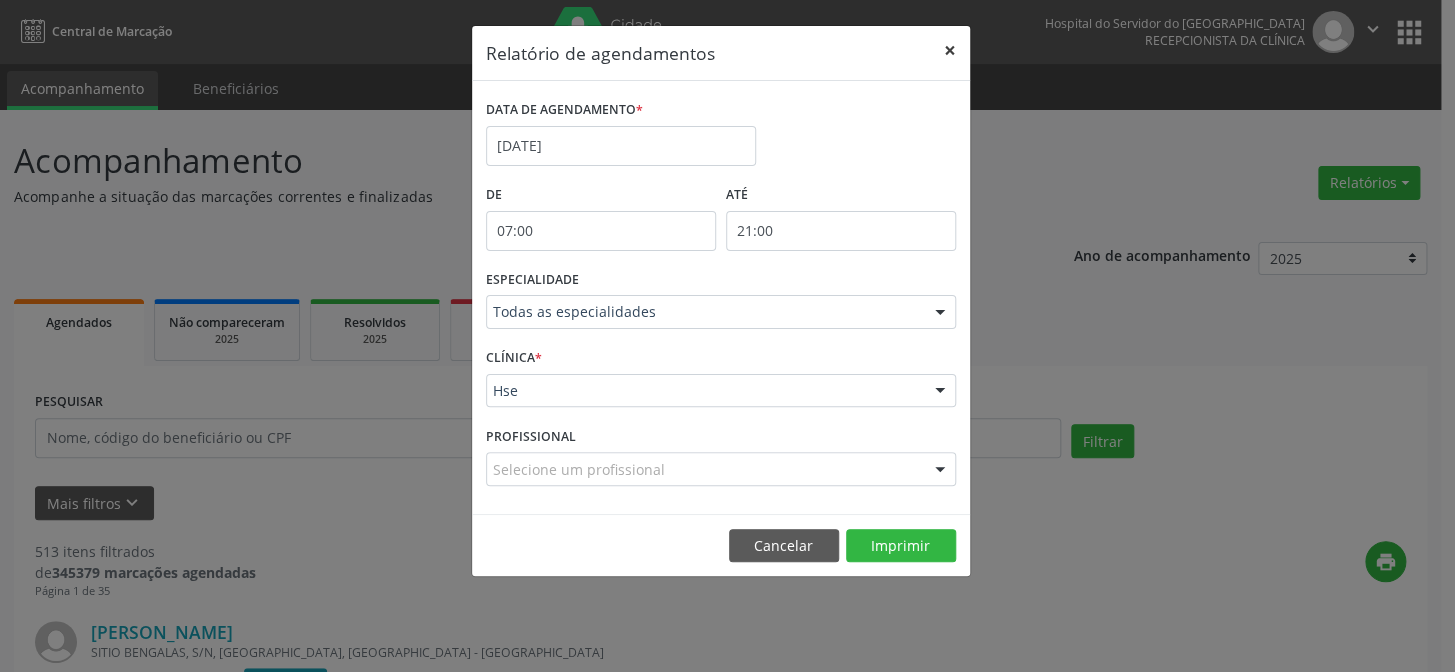 click on "×" at bounding box center [950, 50] 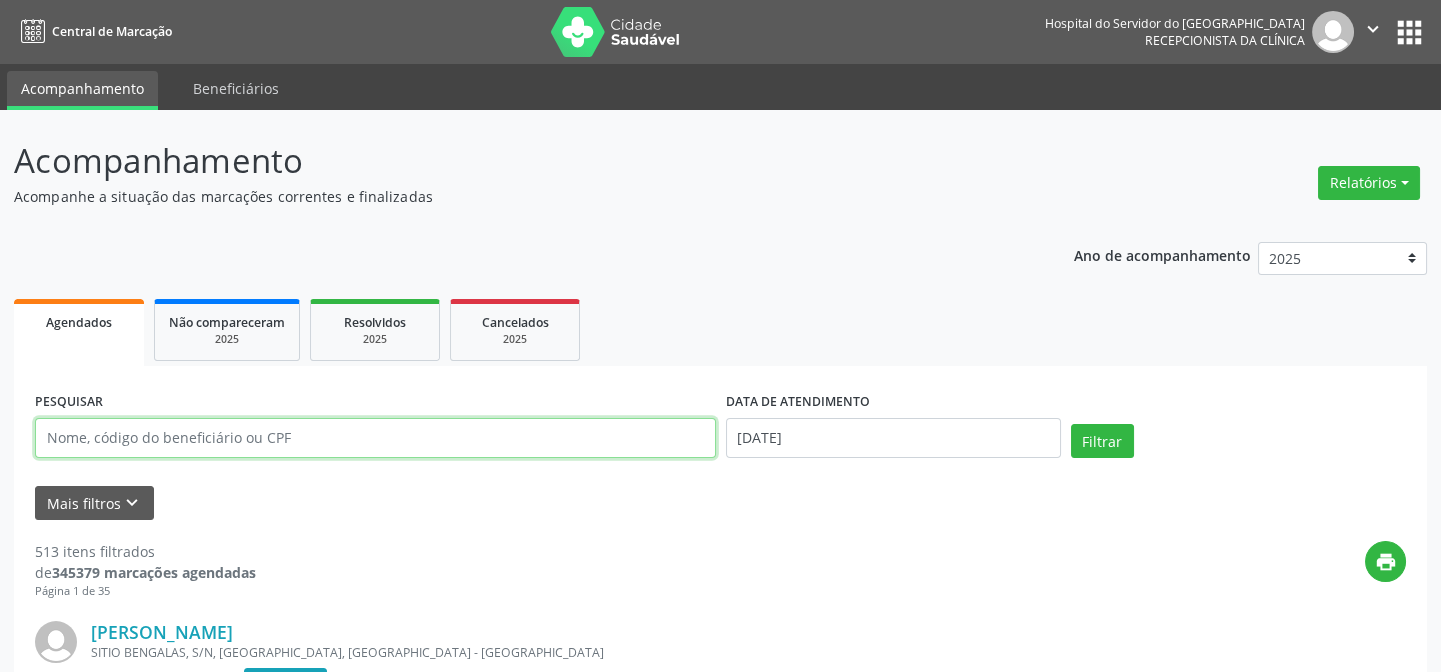 click at bounding box center [375, 438] 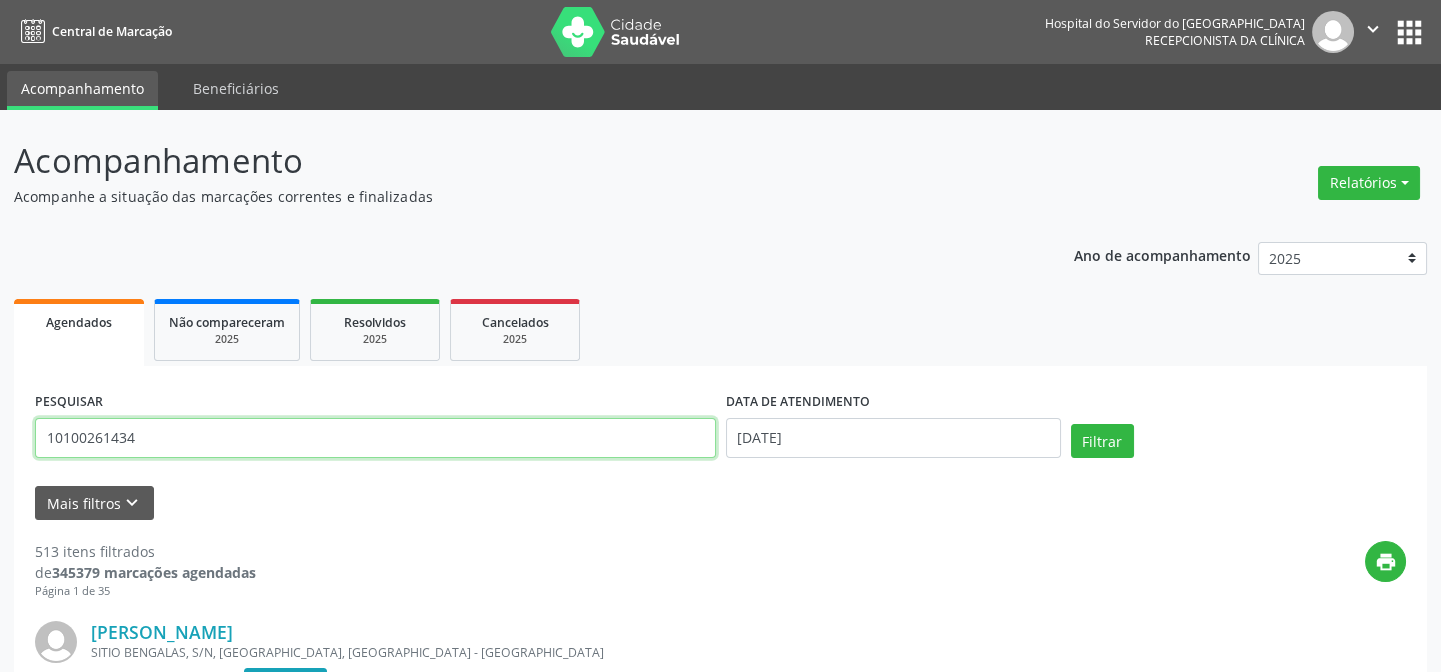 type on "10100261434" 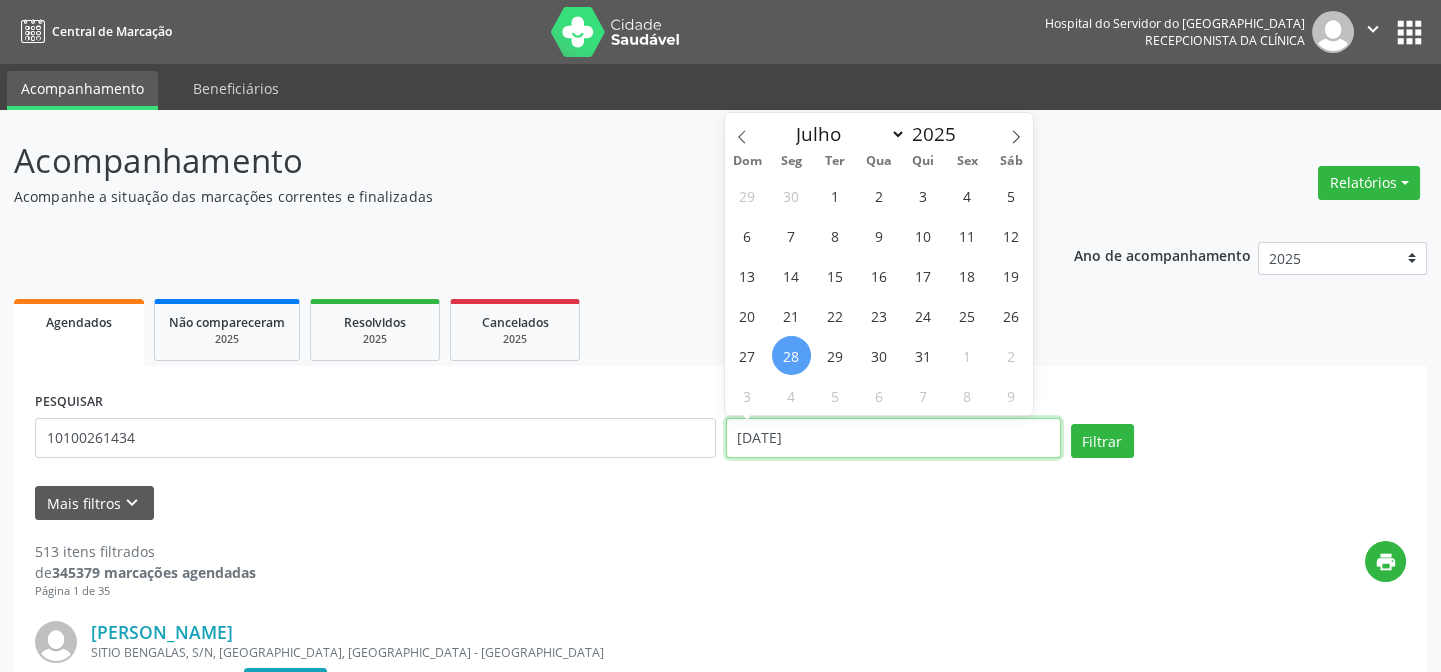 click on "[DATE]" at bounding box center (893, 438) 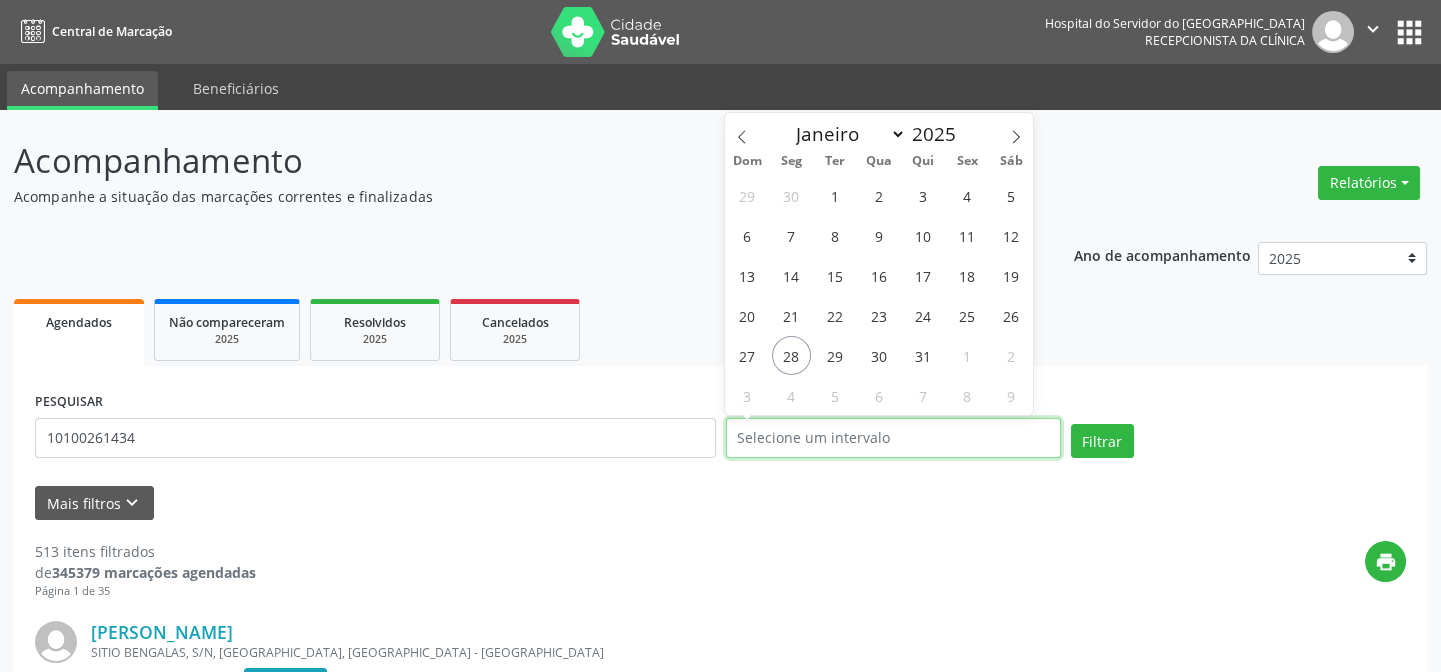 click on "Filtrar" at bounding box center (1102, 441) 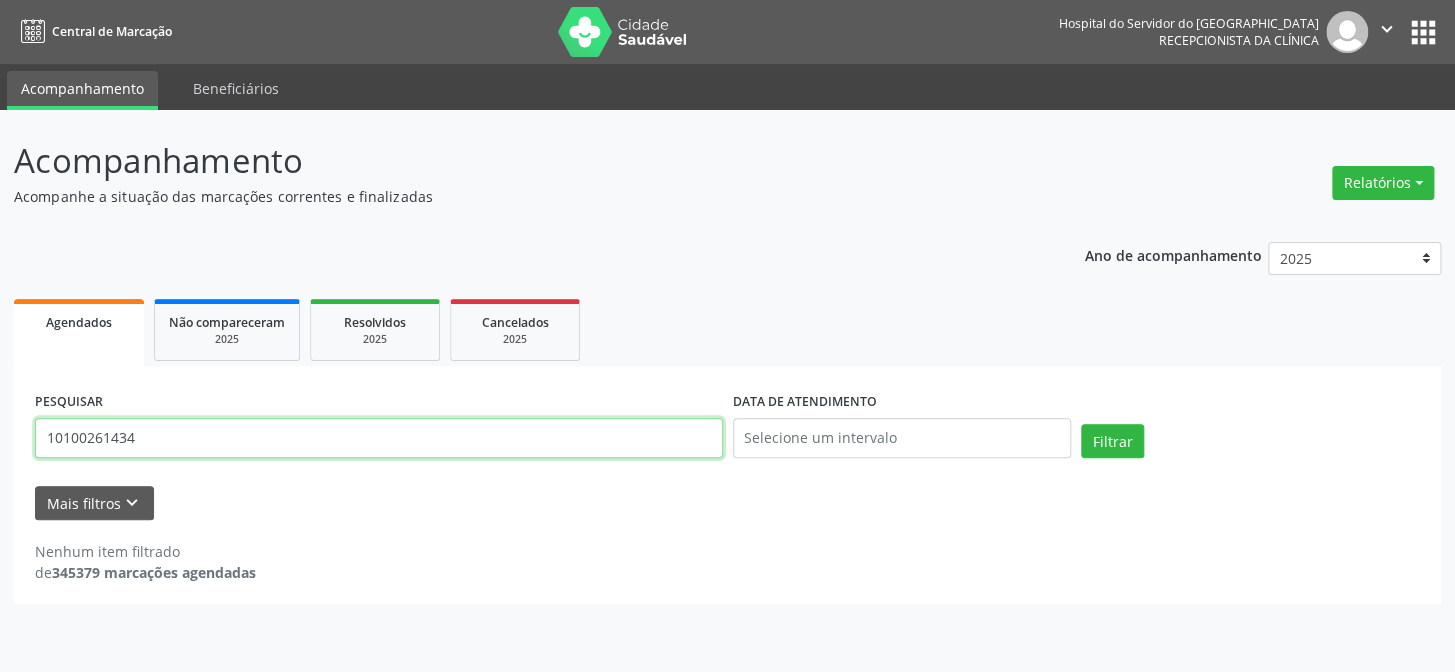 click on "10100261434" at bounding box center [379, 438] 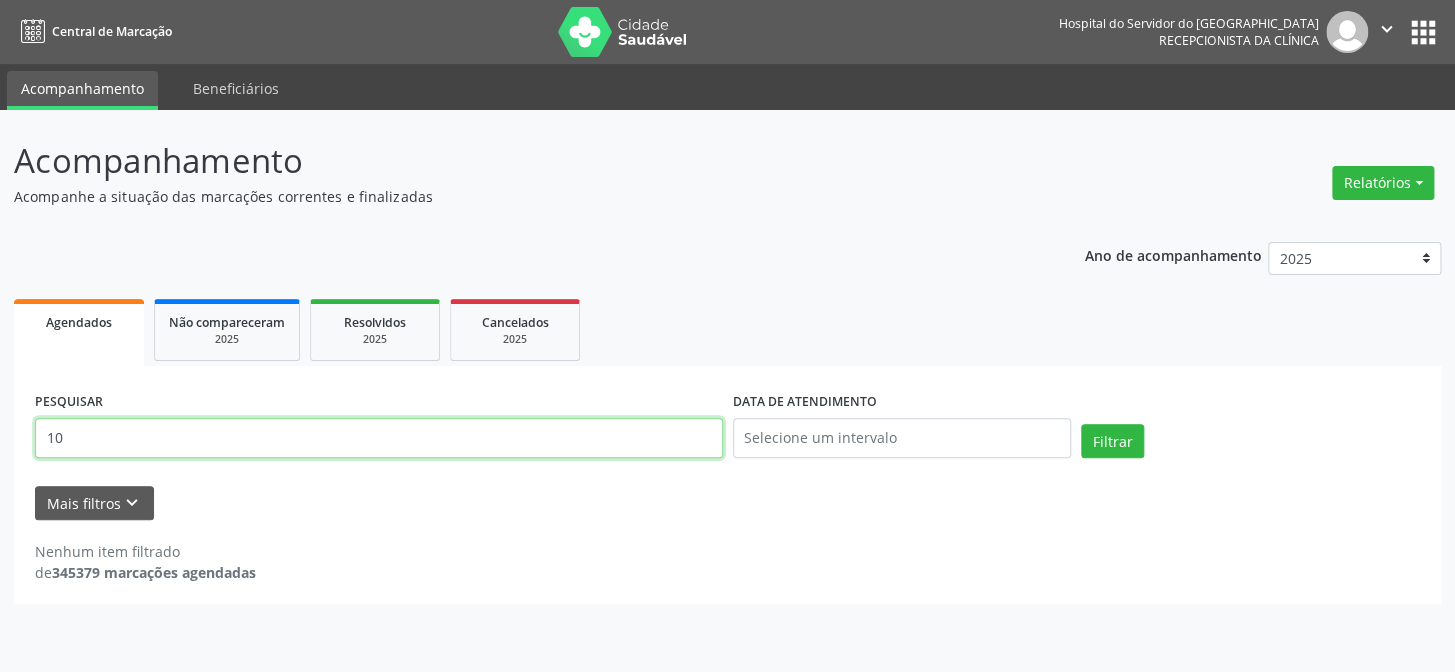 type on "1" 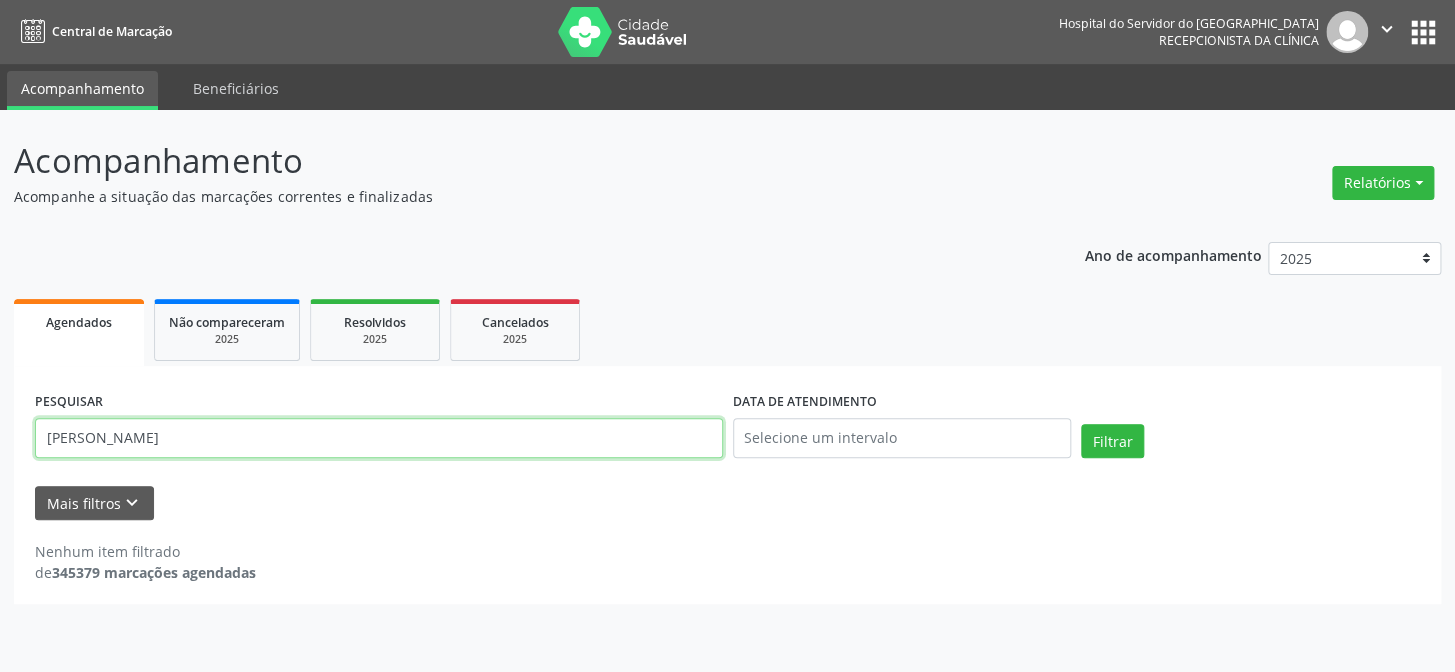 click on "Filtrar" at bounding box center [1112, 441] 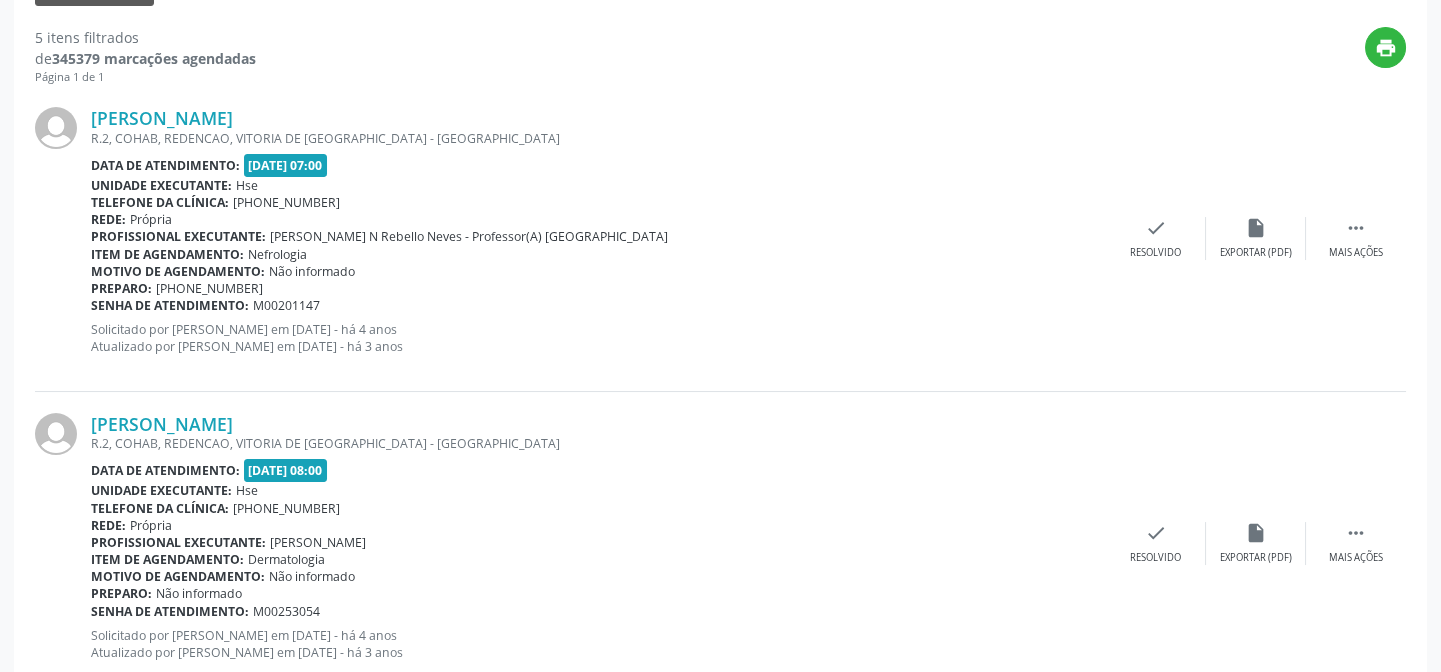 scroll, scrollTop: 214, scrollLeft: 0, axis: vertical 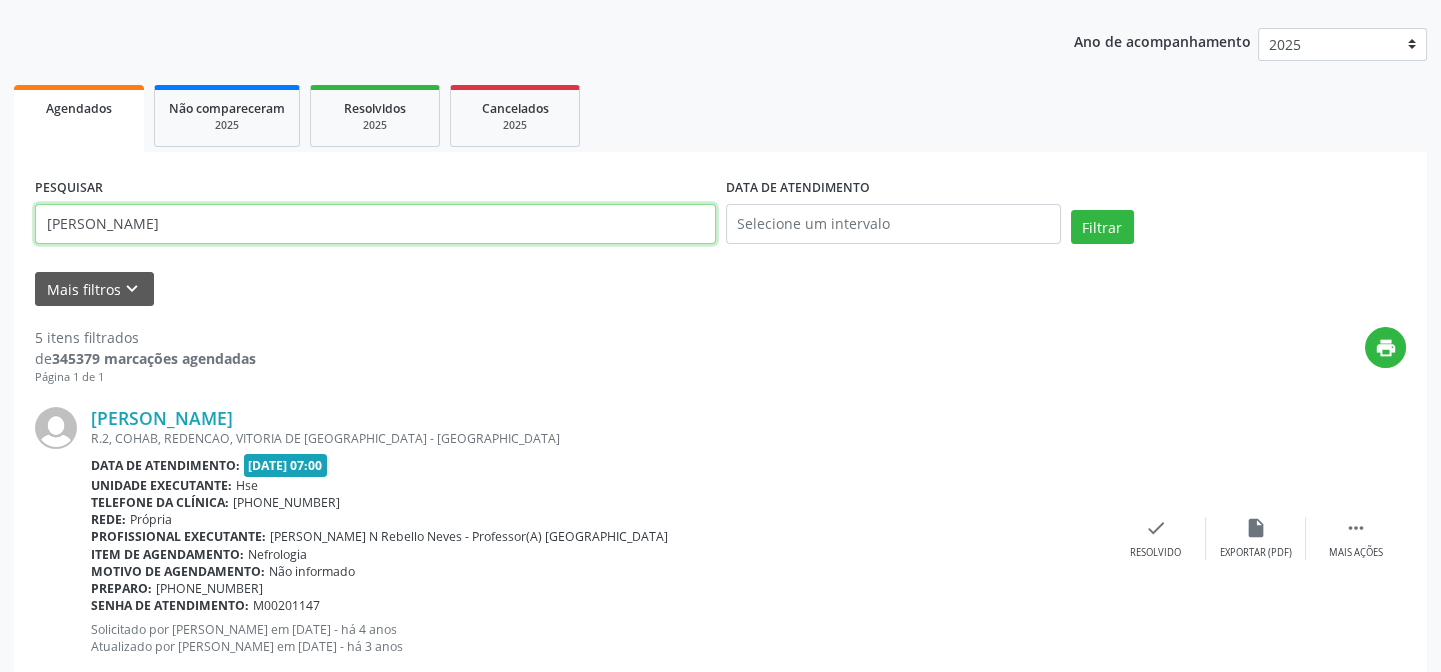 click on "[PERSON_NAME]" at bounding box center [375, 224] 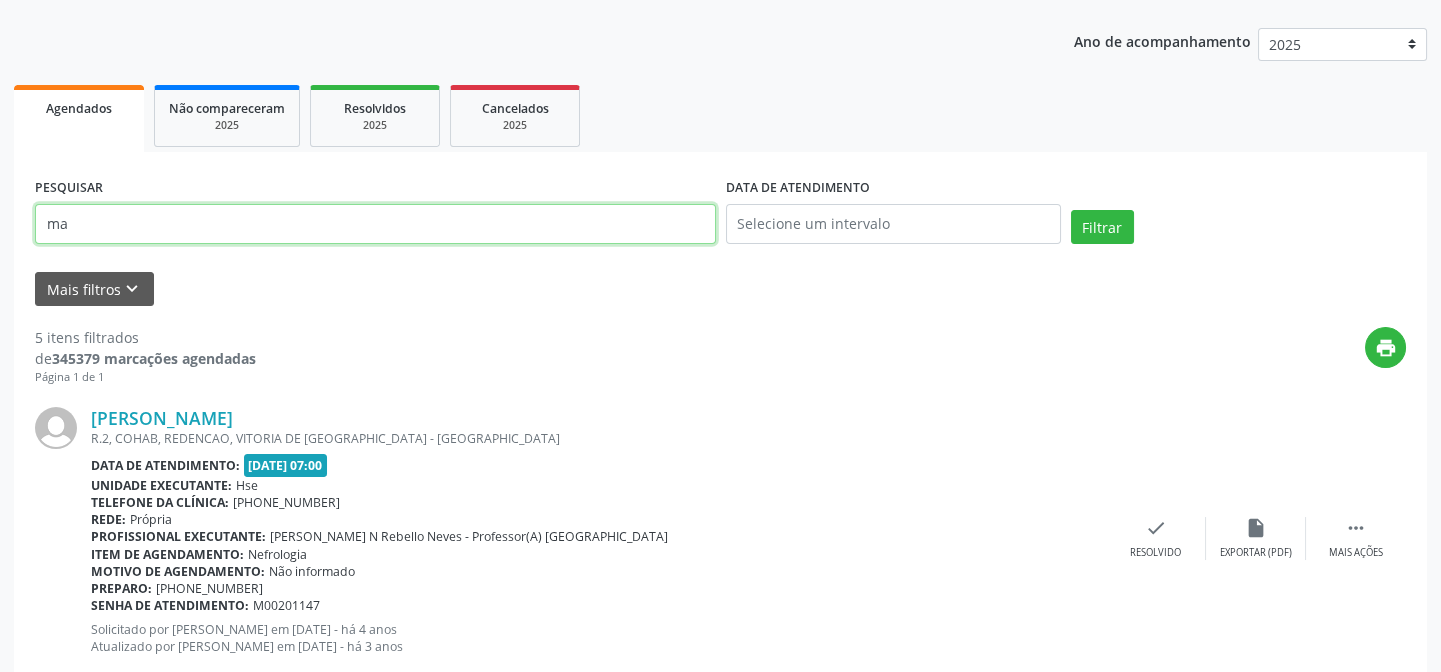 type on "m" 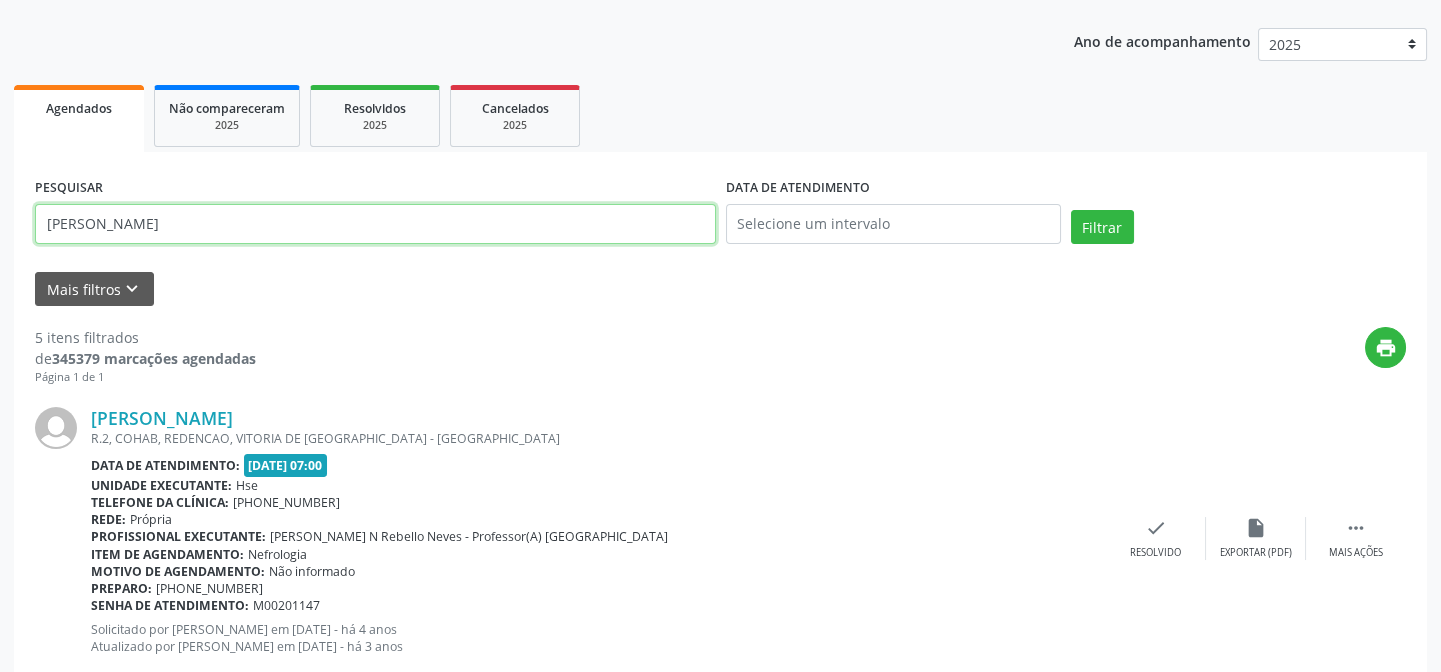 click on "Filtrar" at bounding box center (1102, 227) 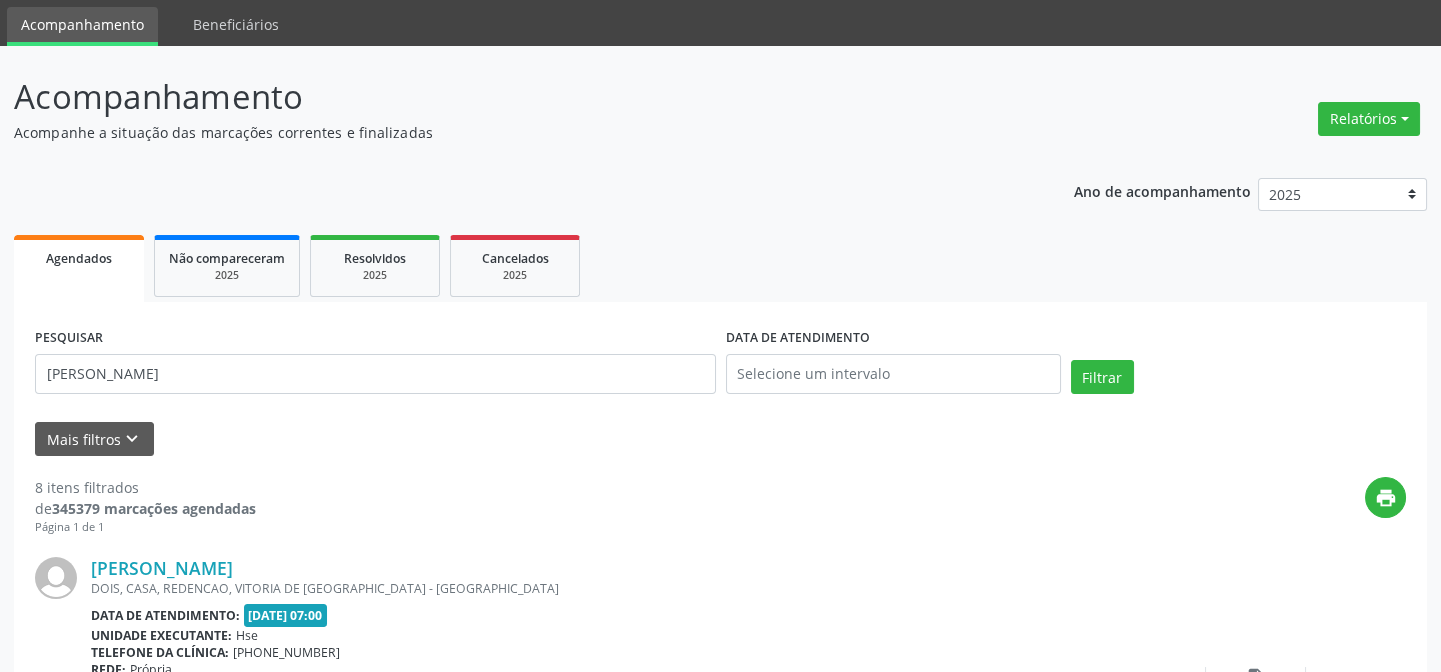 scroll, scrollTop: 0, scrollLeft: 0, axis: both 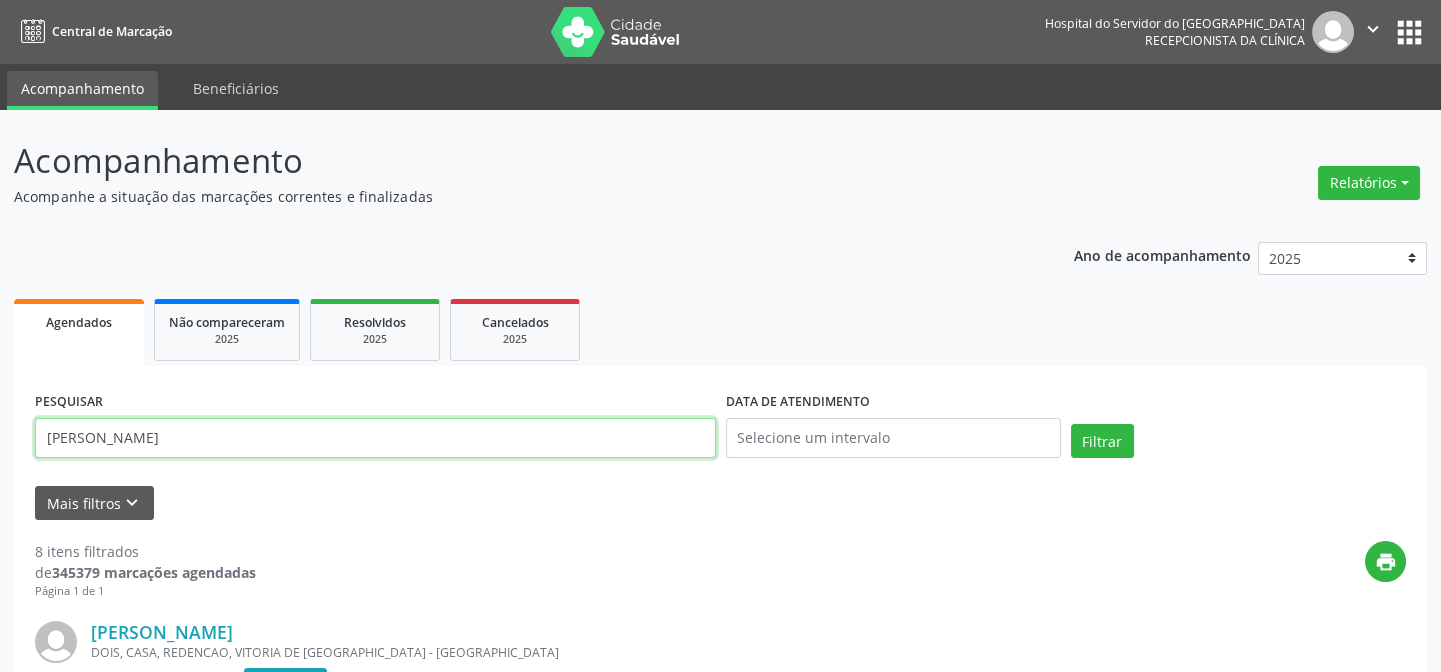 click on "[PERSON_NAME]" at bounding box center [375, 438] 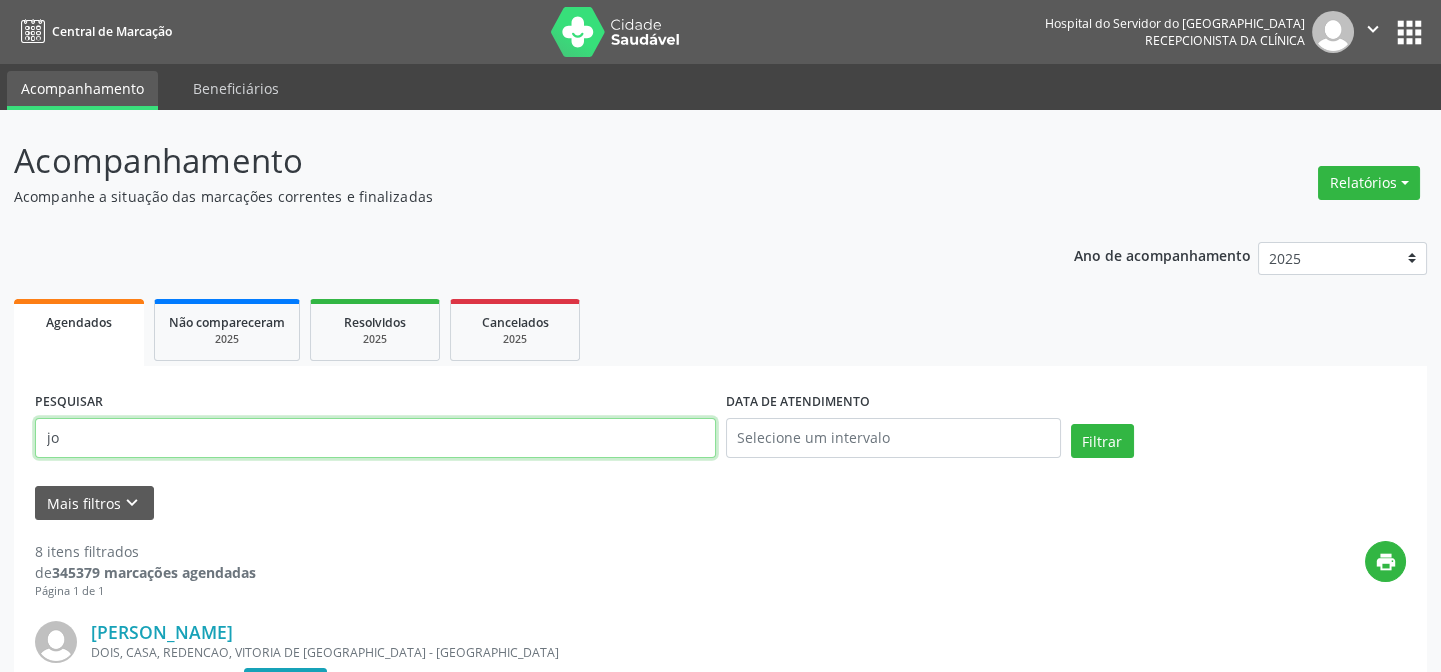 type on "j" 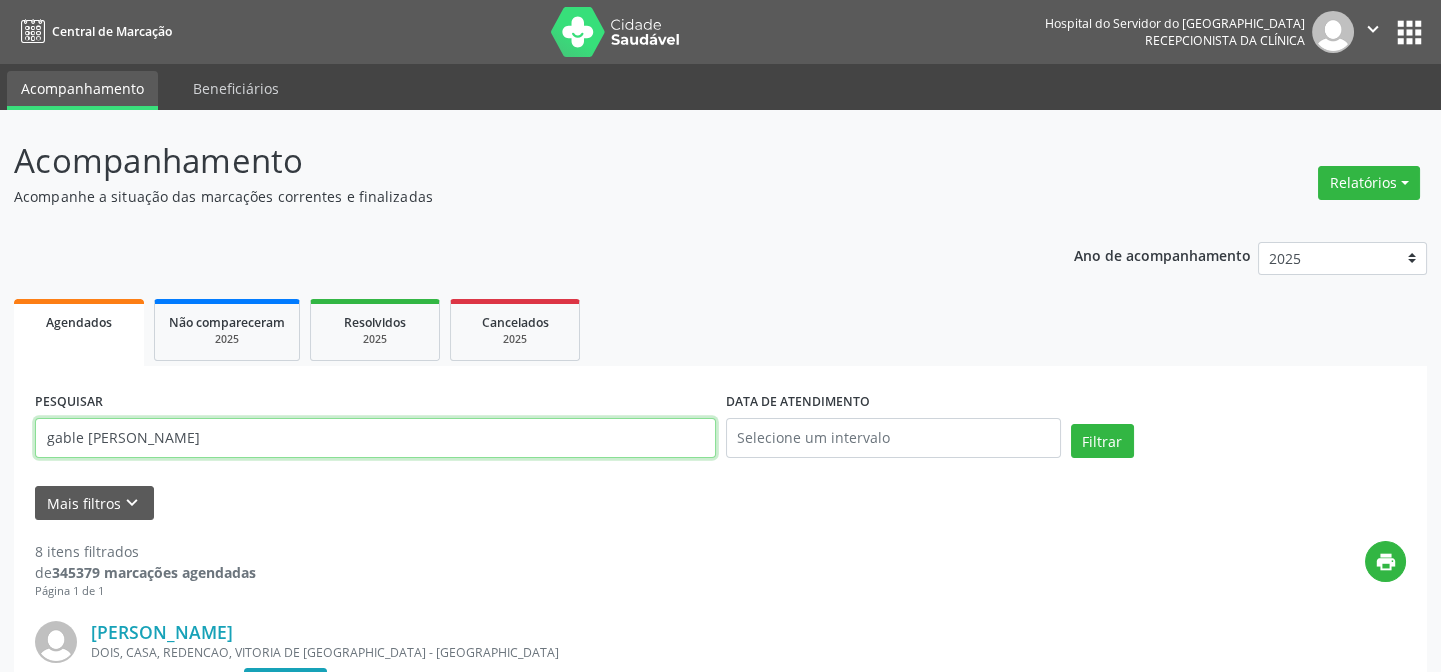 click on "Filtrar" at bounding box center [1102, 441] 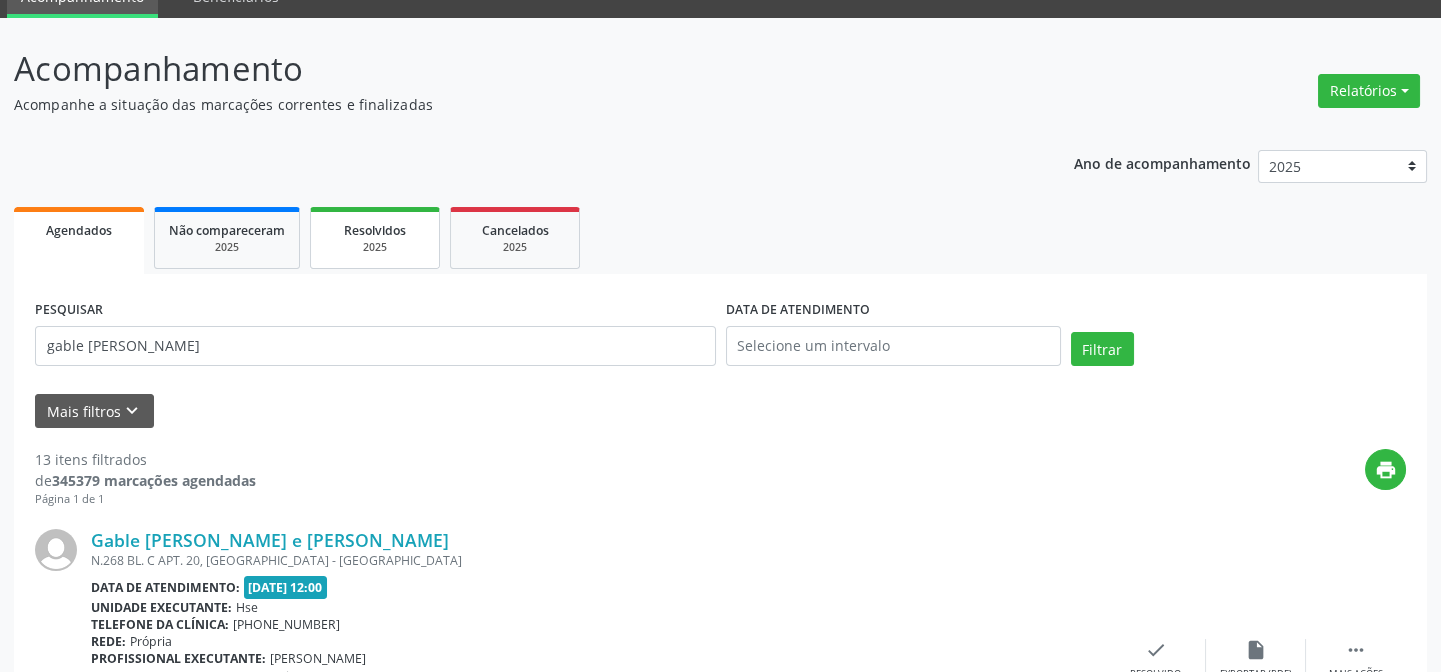 scroll, scrollTop: 0, scrollLeft: 0, axis: both 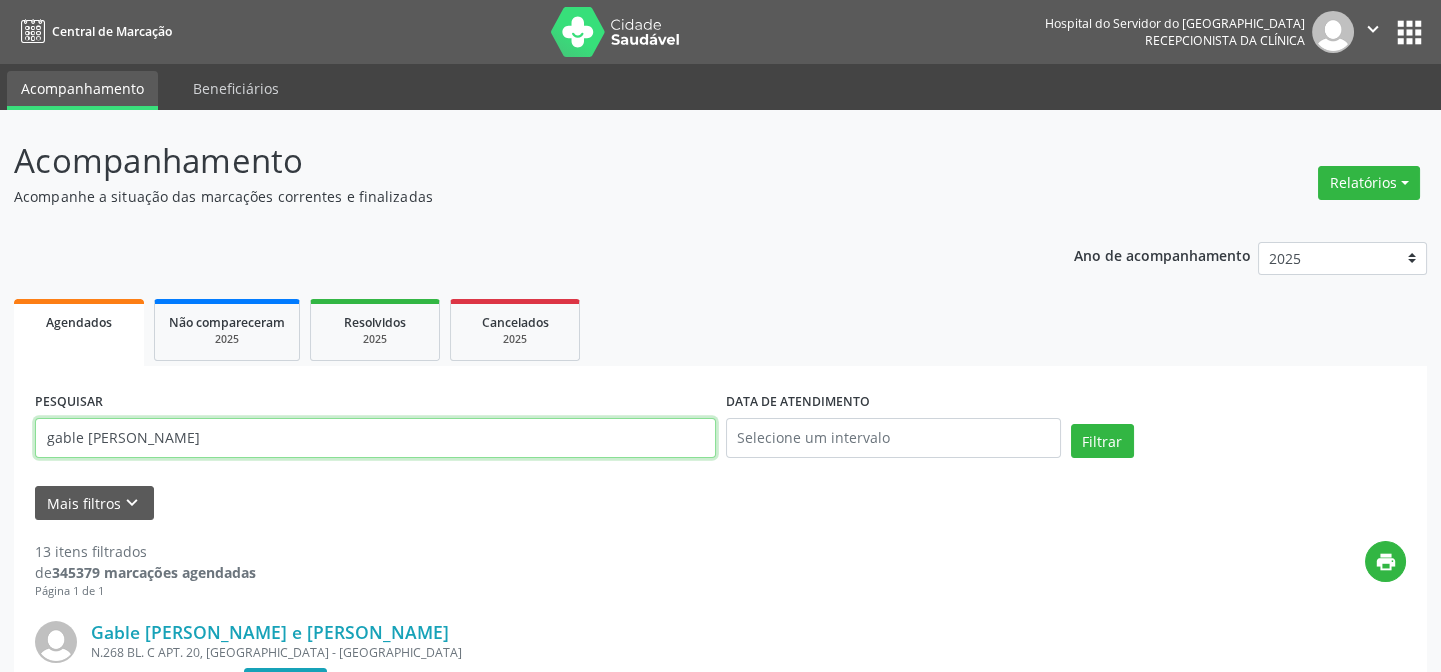 click on "gable [PERSON_NAME]" at bounding box center [375, 438] 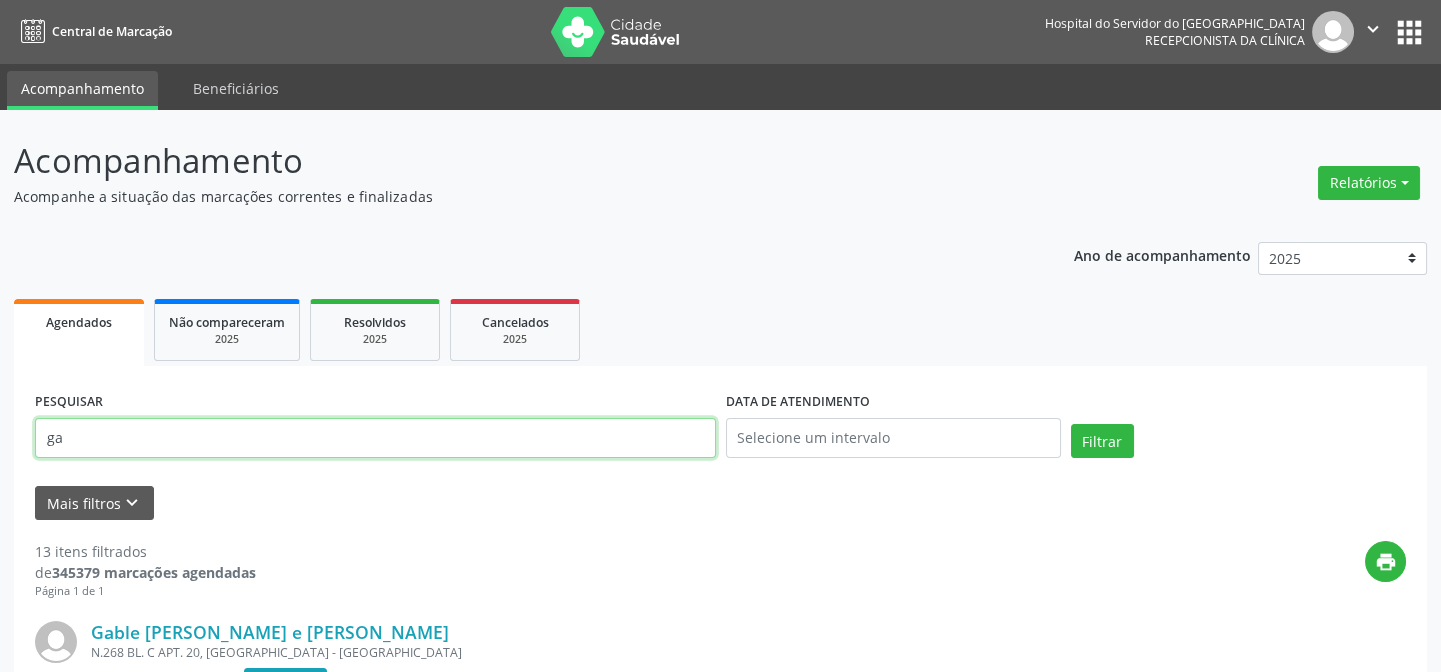type on "g" 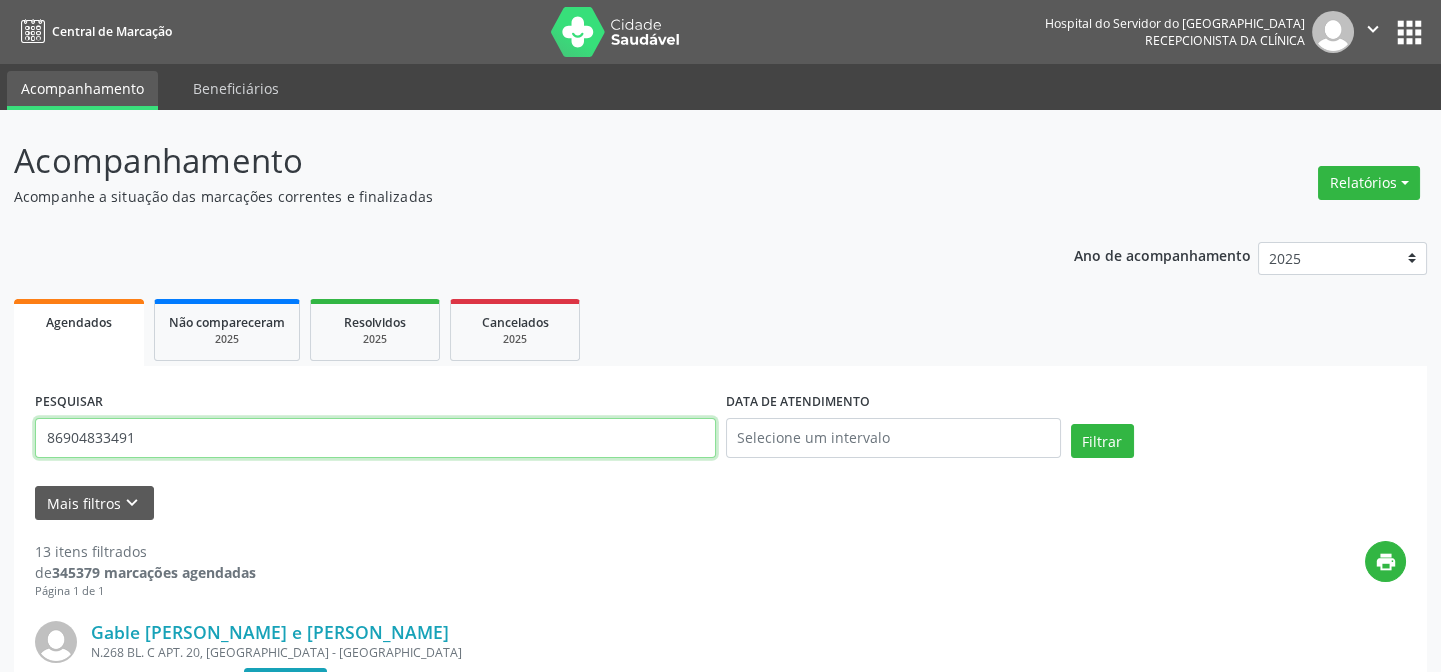 click on "Filtrar" at bounding box center (1102, 441) 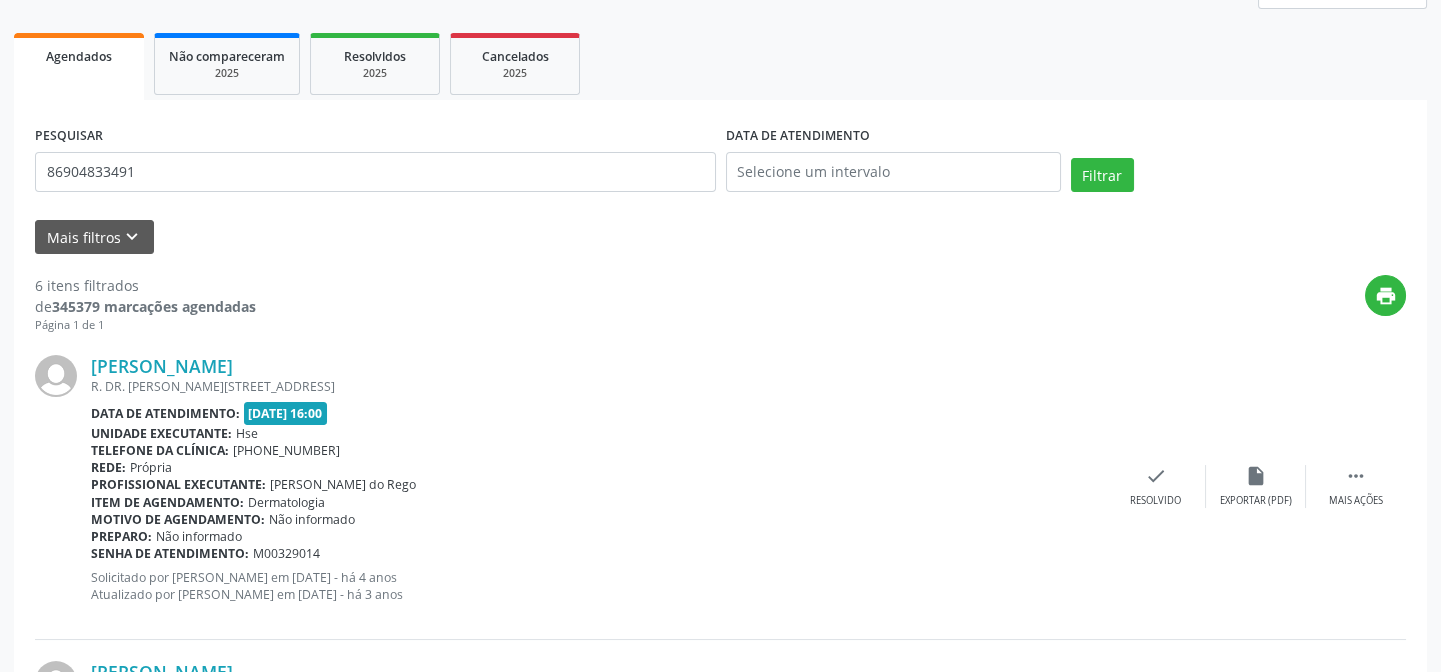 scroll, scrollTop: 48, scrollLeft: 0, axis: vertical 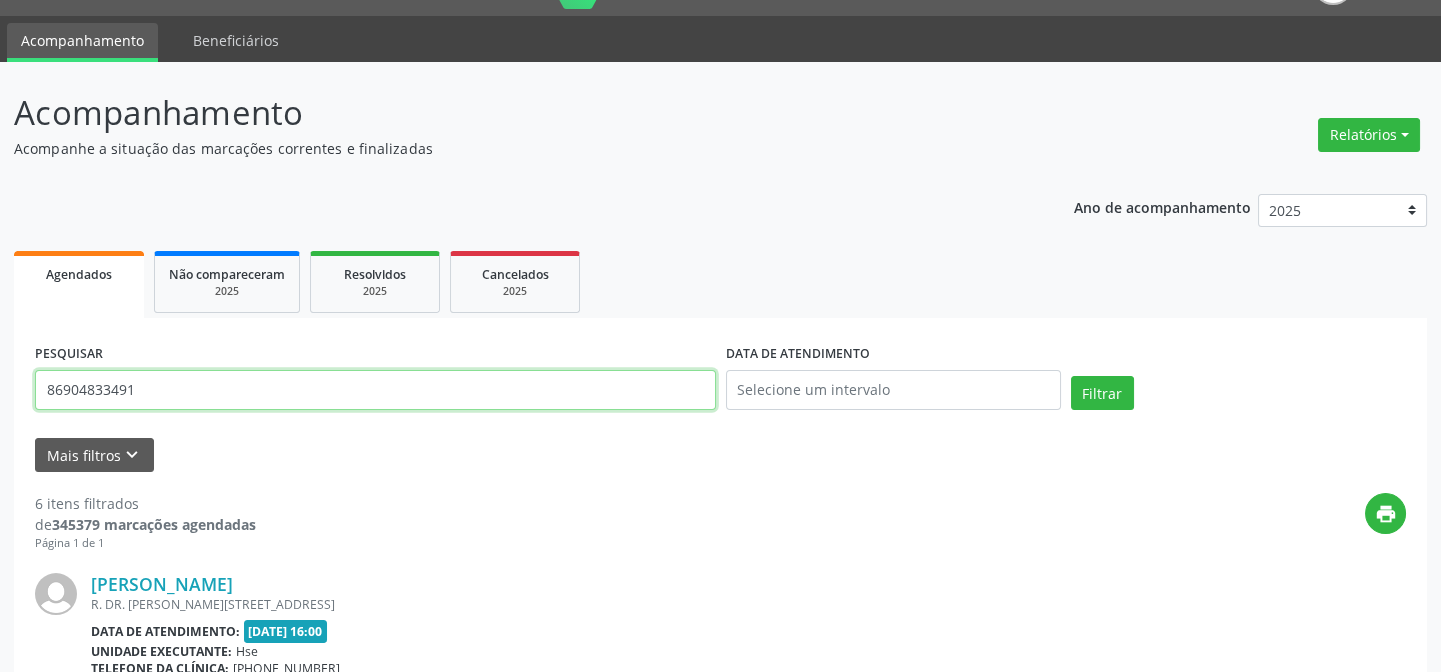 click on "86904833491" at bounding box center (375, 390) 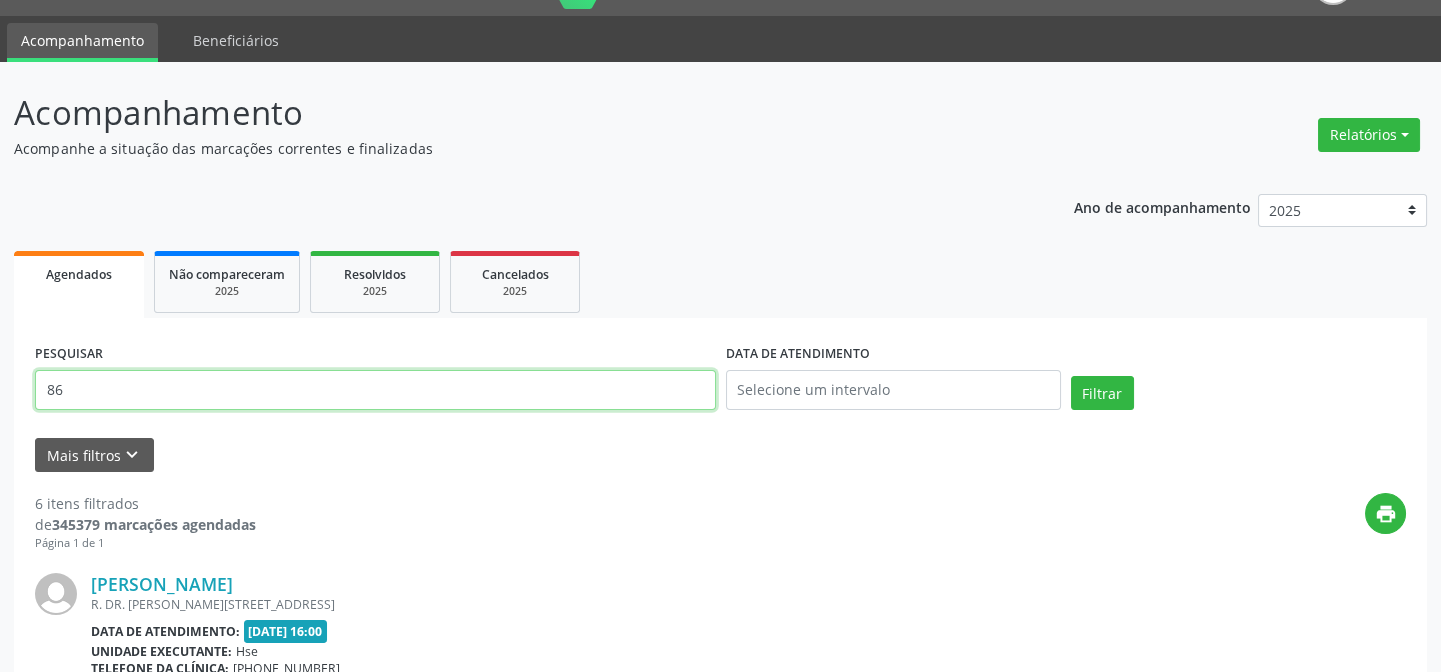 type on "8" 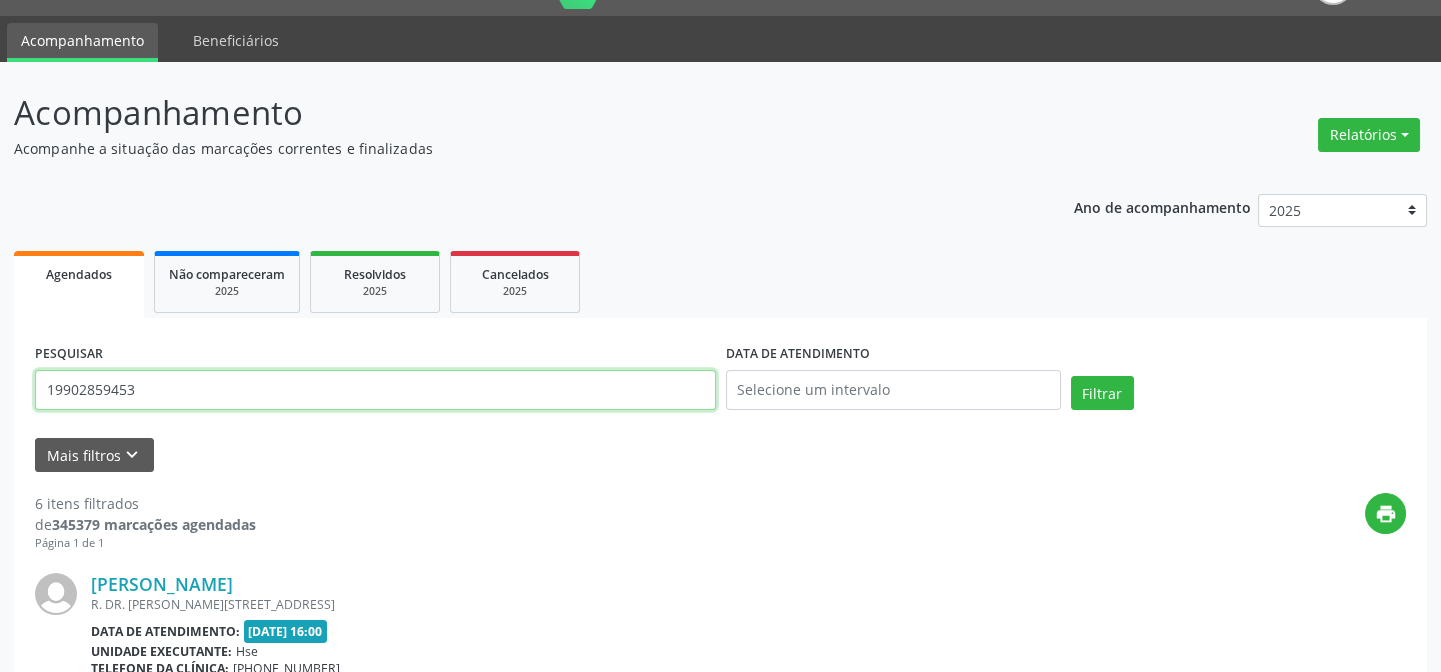 click on "Filtrar" at bounding box center [1102, 393] 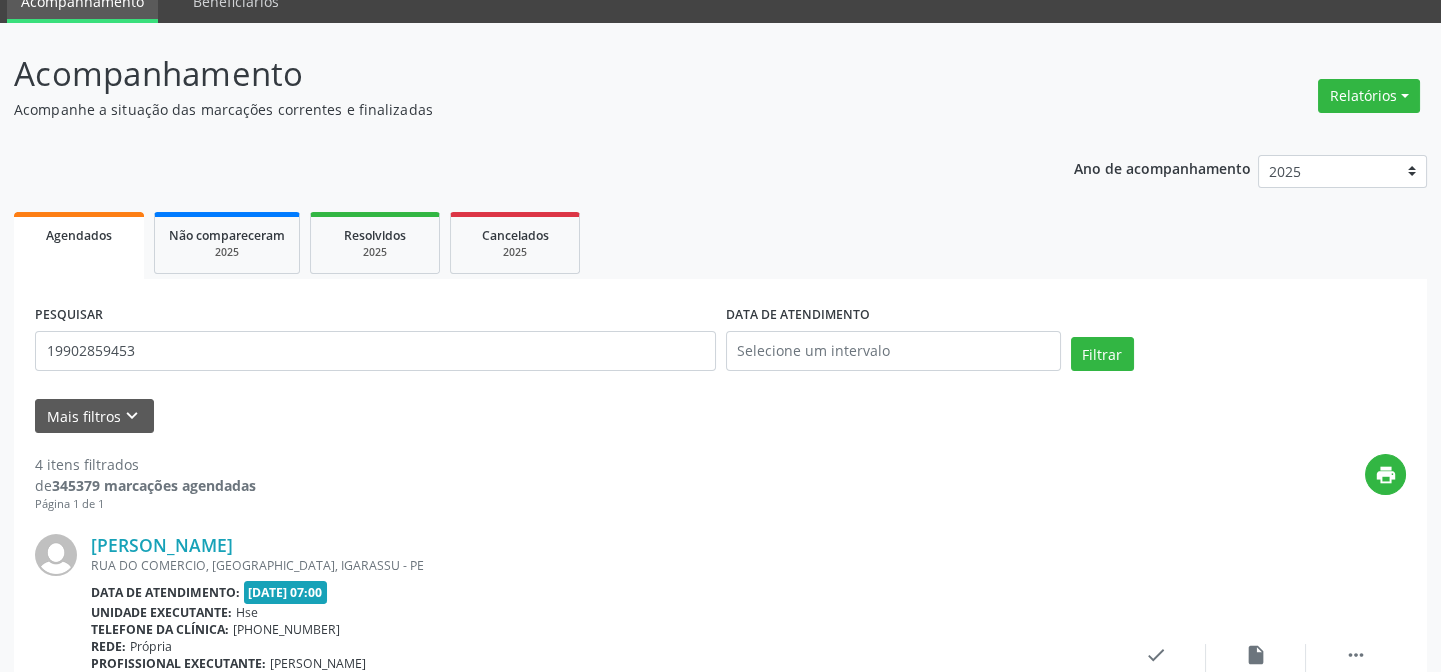 scroll, scrollTop: 0, scrollLeft: 0, axis: both 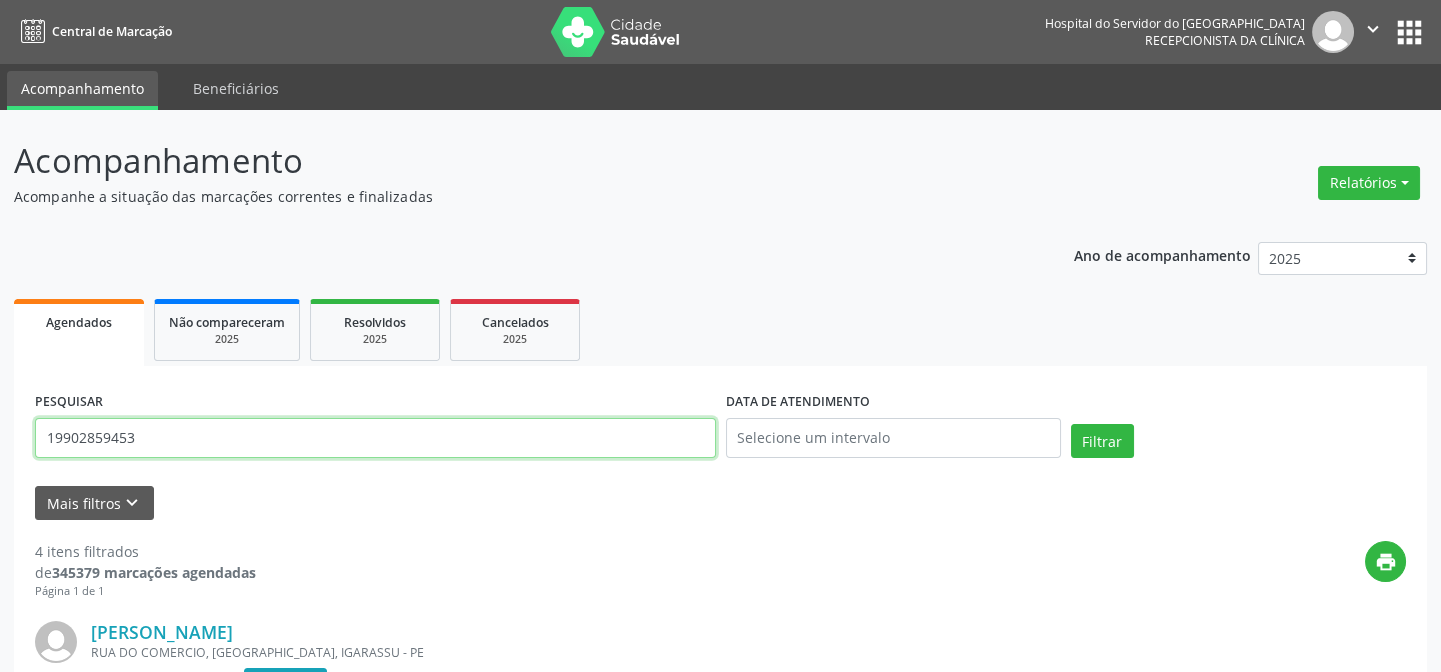 click on "19902859453" at bounding box center [375, 438] 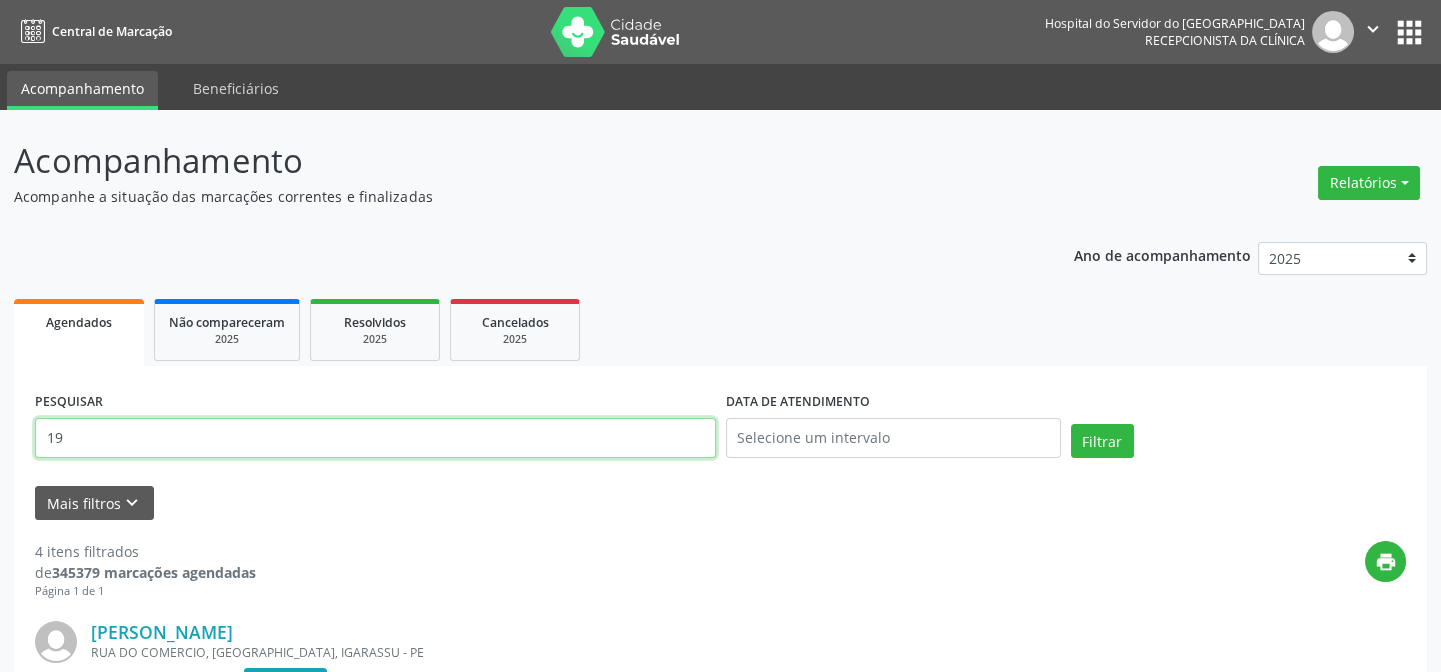 type on "1" 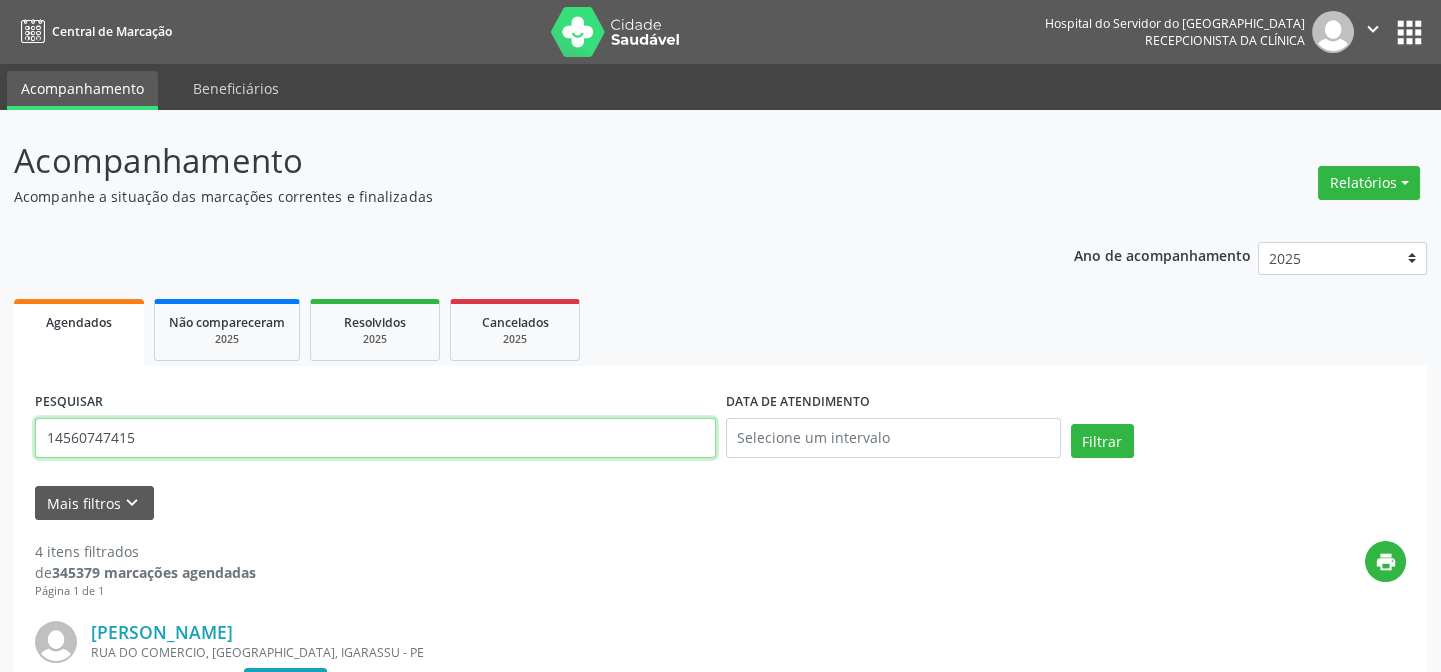 type on "14560747415" 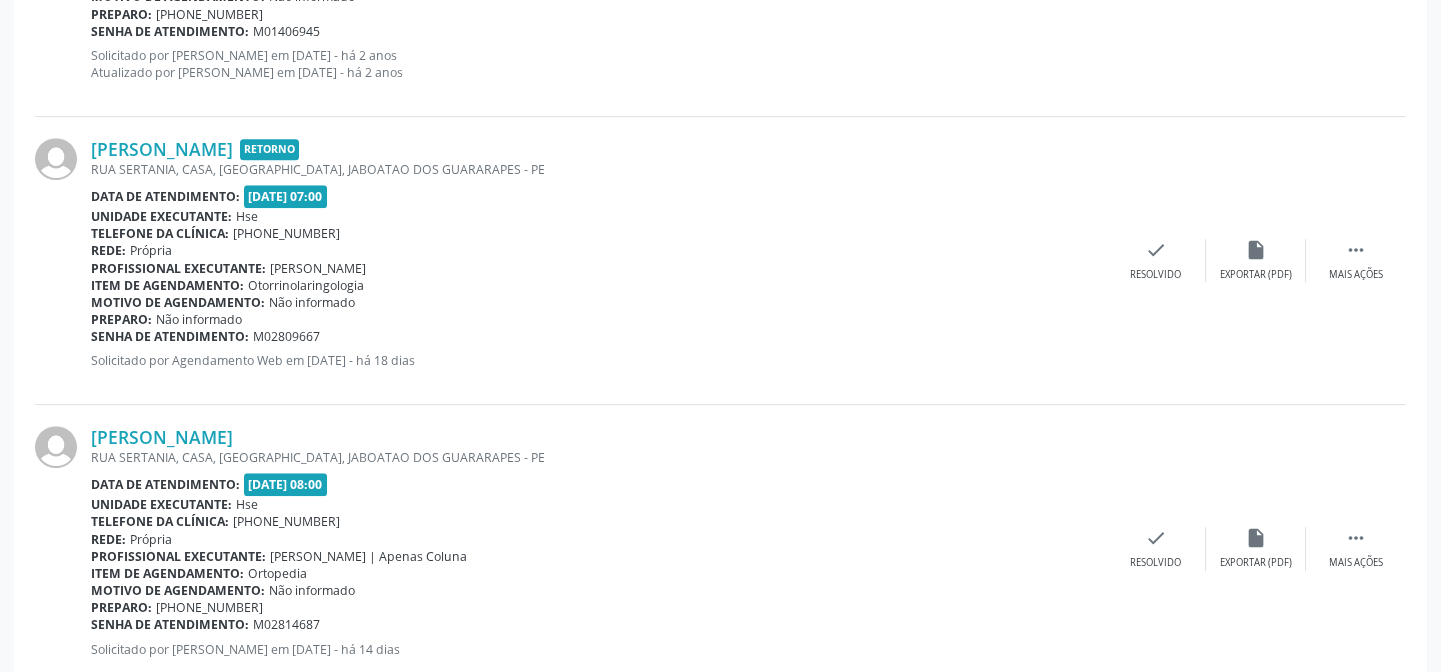 scroll, scrollTop: 2063, scrollLeft: 0, axis: vertical 